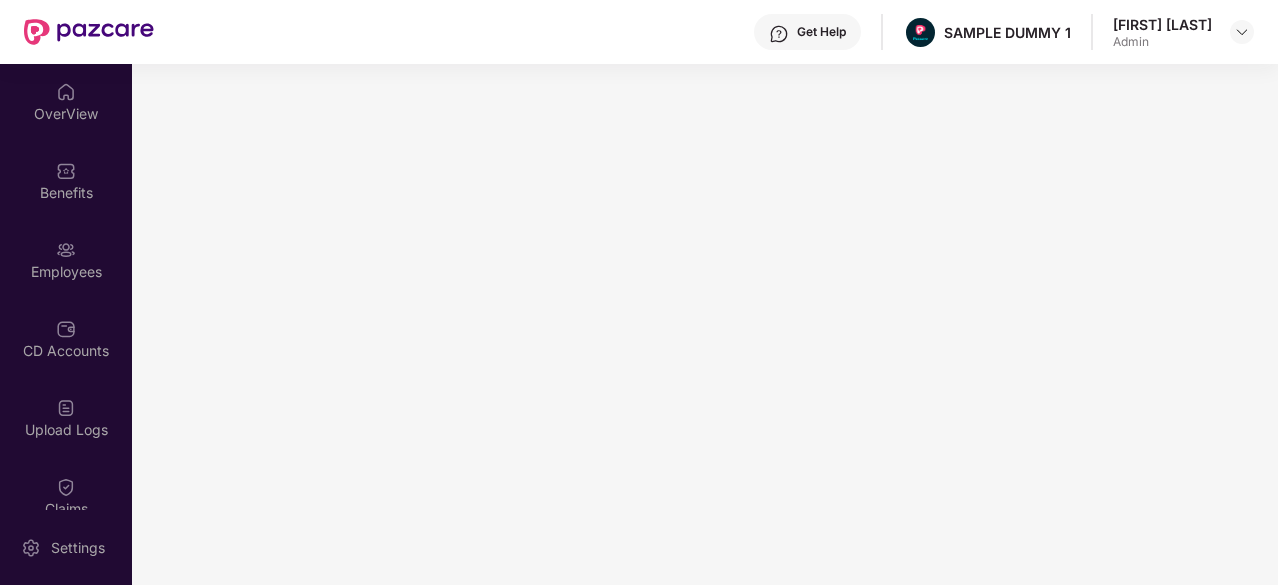 scroll, scrollTop: 0, scrollLeft: 0, axis: both 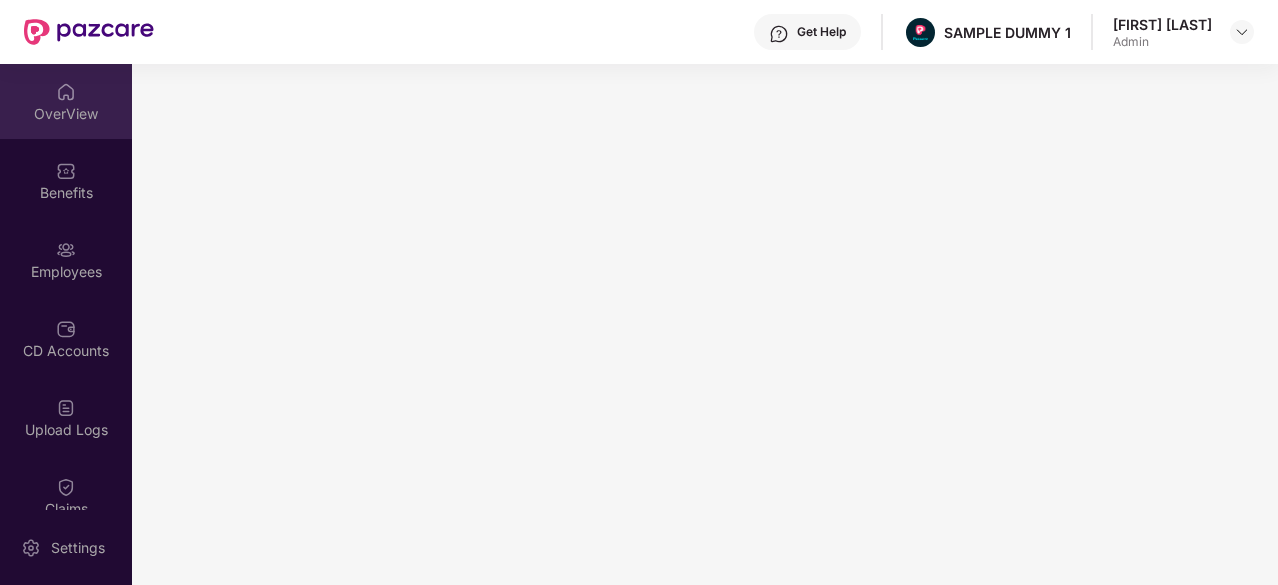 click on "OverView" at bounding box center [66, 114] 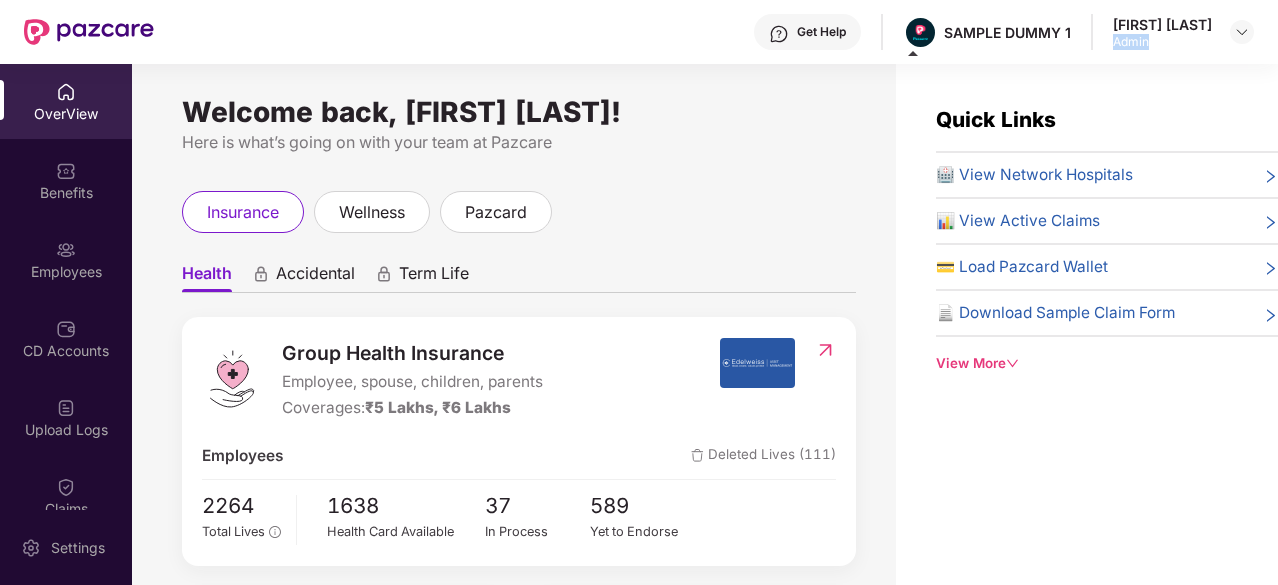 drag, startPoint x: 1161, startPoint y: 37, endPoint x: 1107, endPoint y: 41, distance: 54.147945 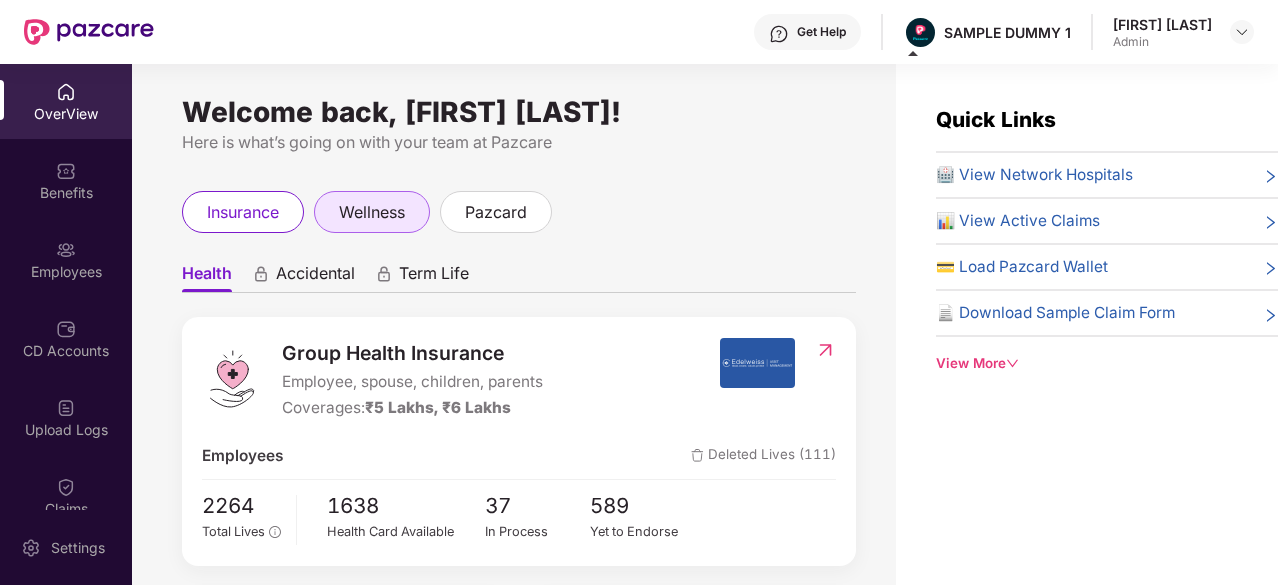 click on "wellness" at bounding box center [372, 212] 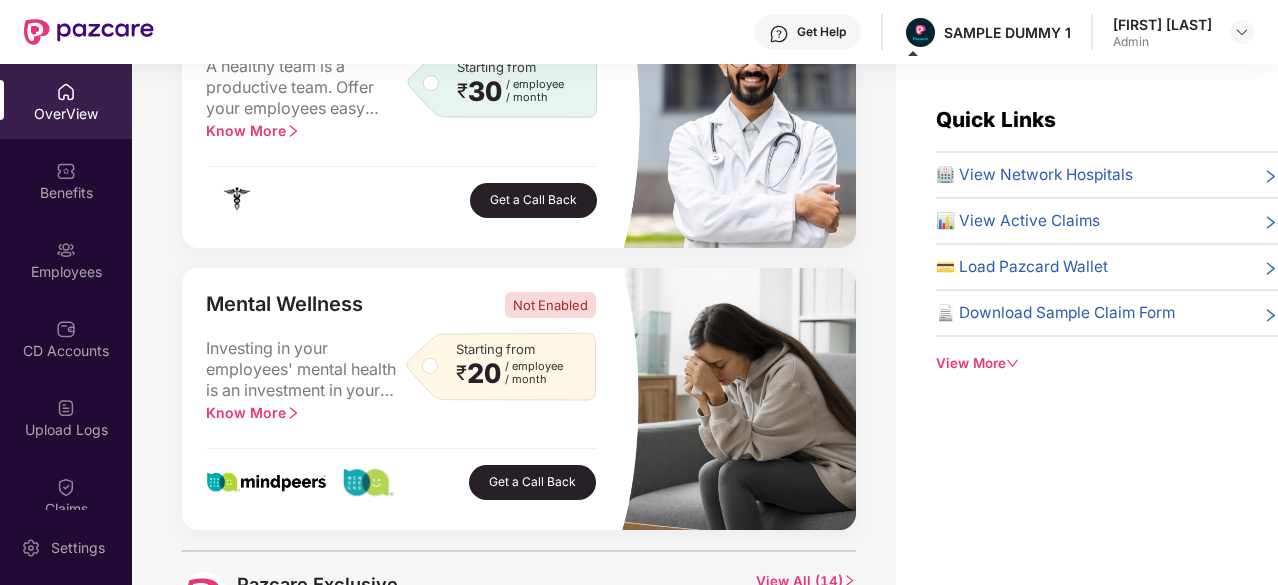 scroll, scrollTop: 841, scrollLeft: 0, axis: vertical 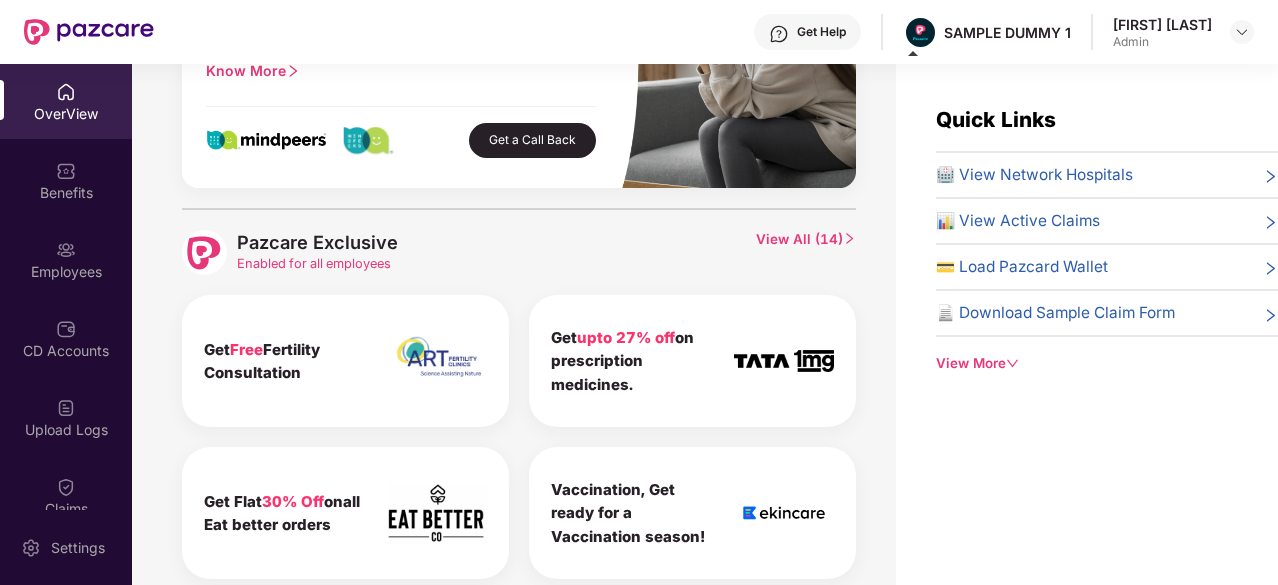 click on "View All ( 14 )" at bounding box center (806, 252) 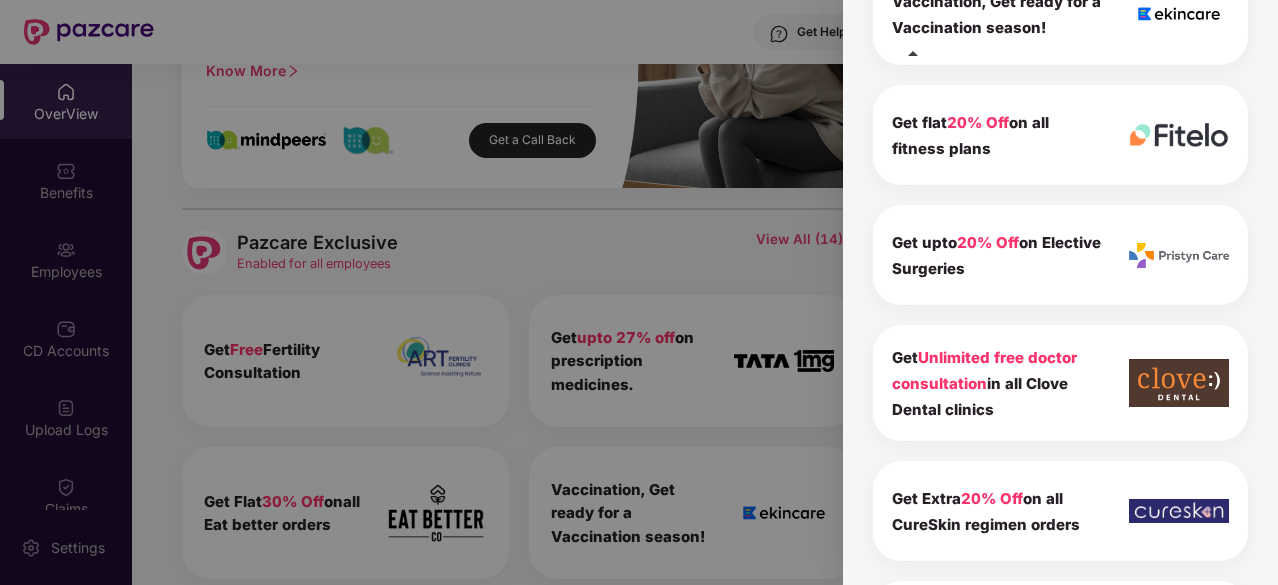 scroll, scrollTop: 628, scrollLeft: 0, axis: vertical 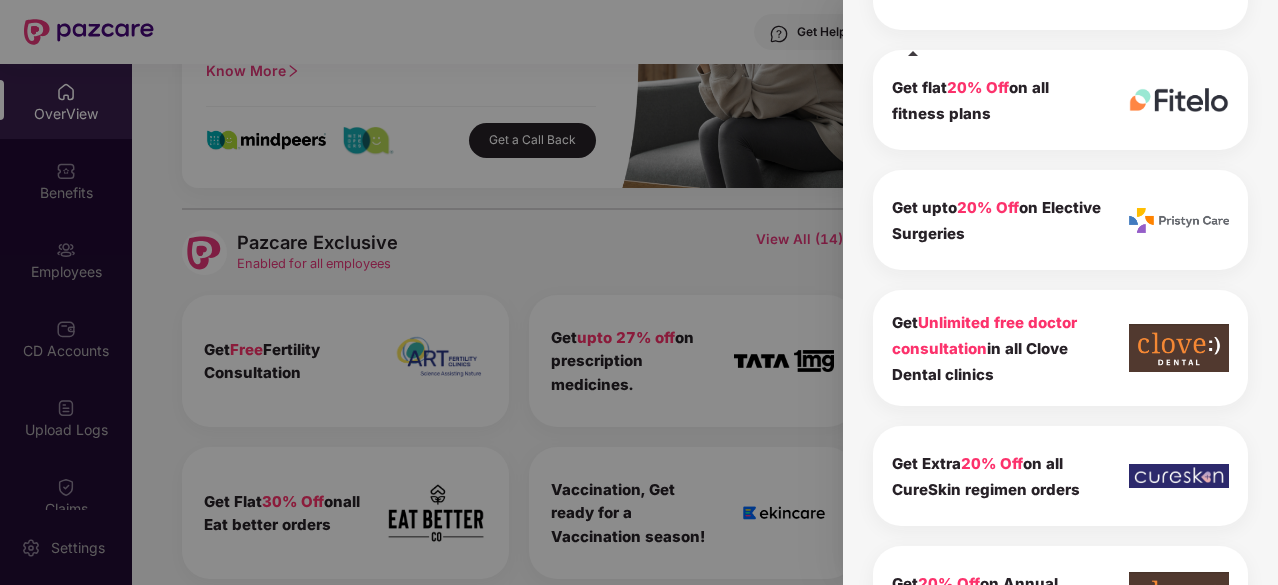 drag, startPoint x: 1008, startPoint y: 373, endPoint x: 882, endPoint y: 324, distance: 135.19246 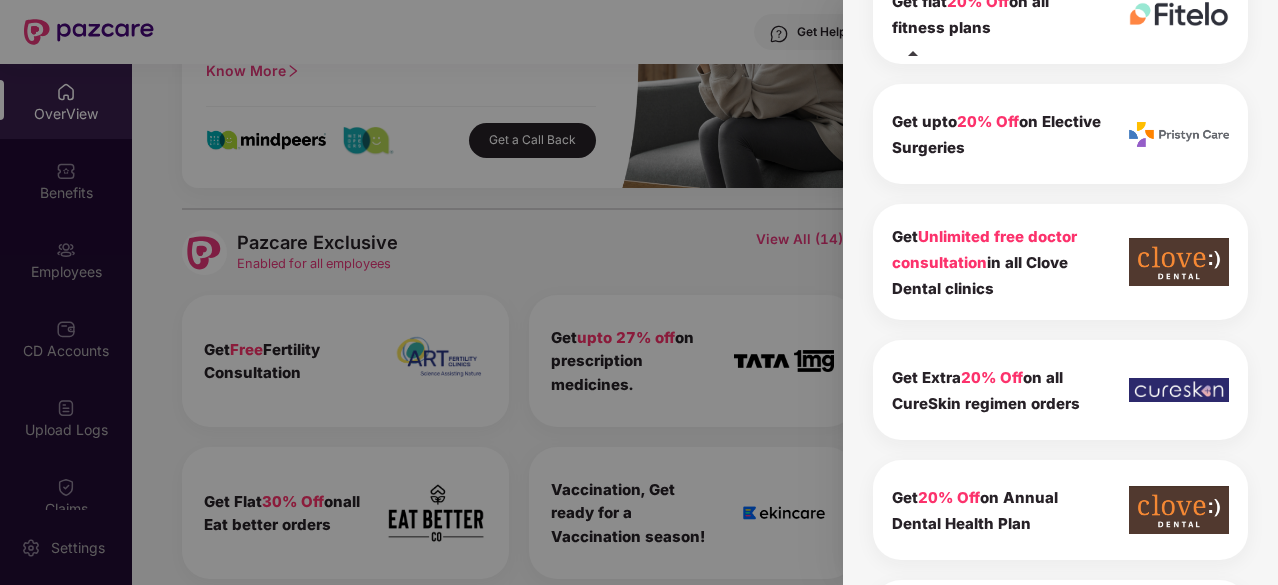 scroll, scrollTop: 0, scrollLeft: 0, axis: both 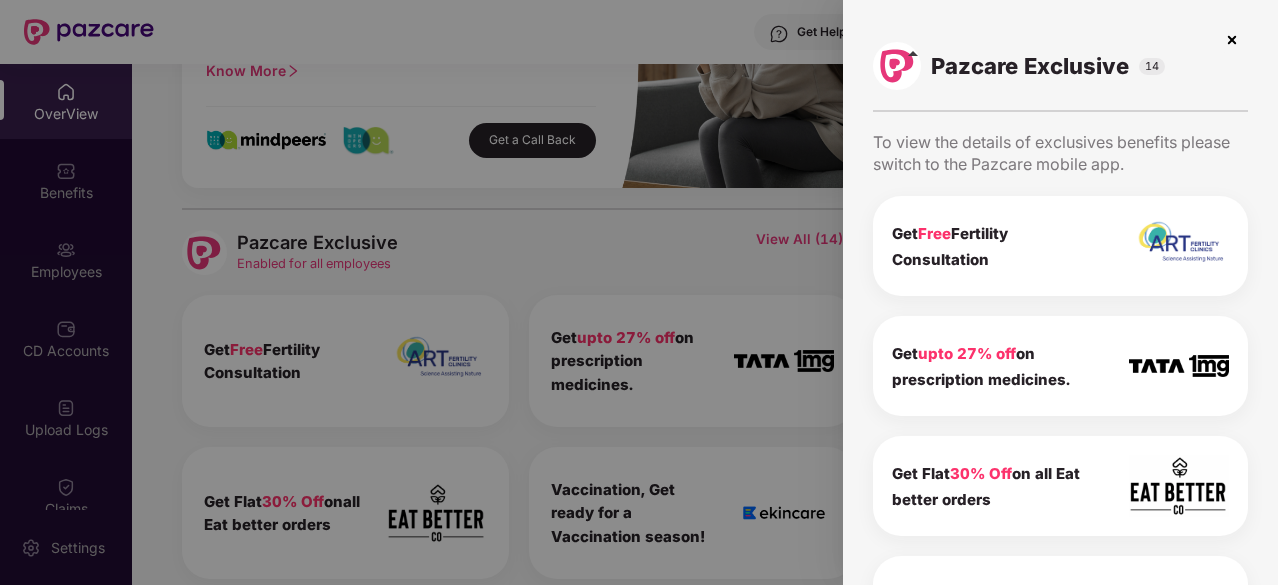 click at bounding box center [1232, 40] 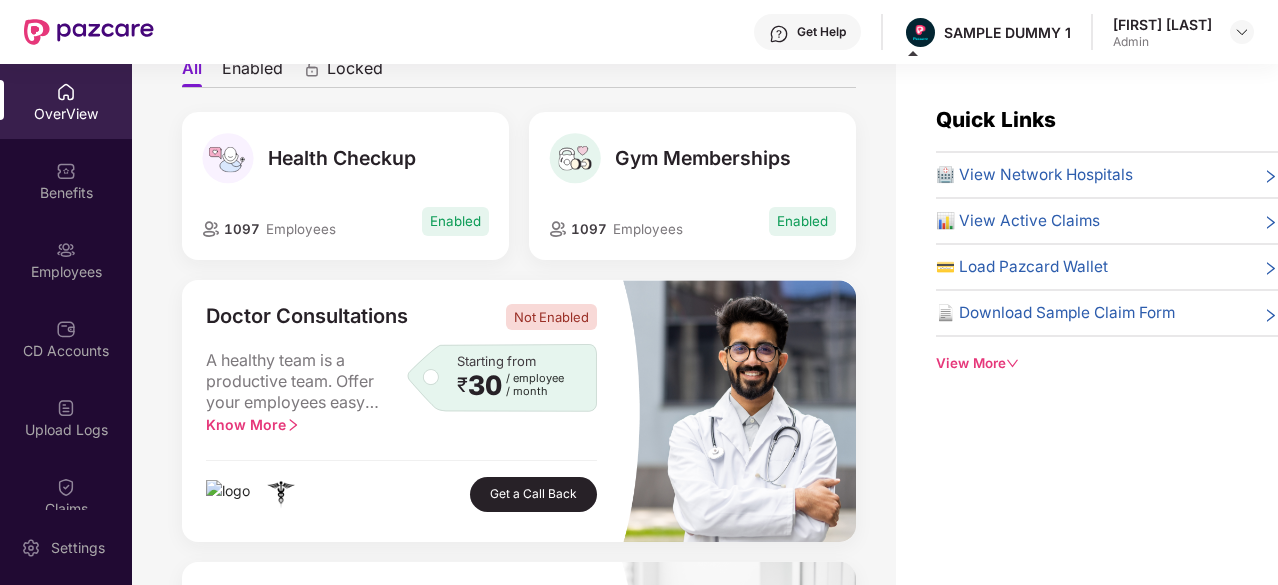 scroll, scrollTop: 0, scrollLeft: 0, axis: both 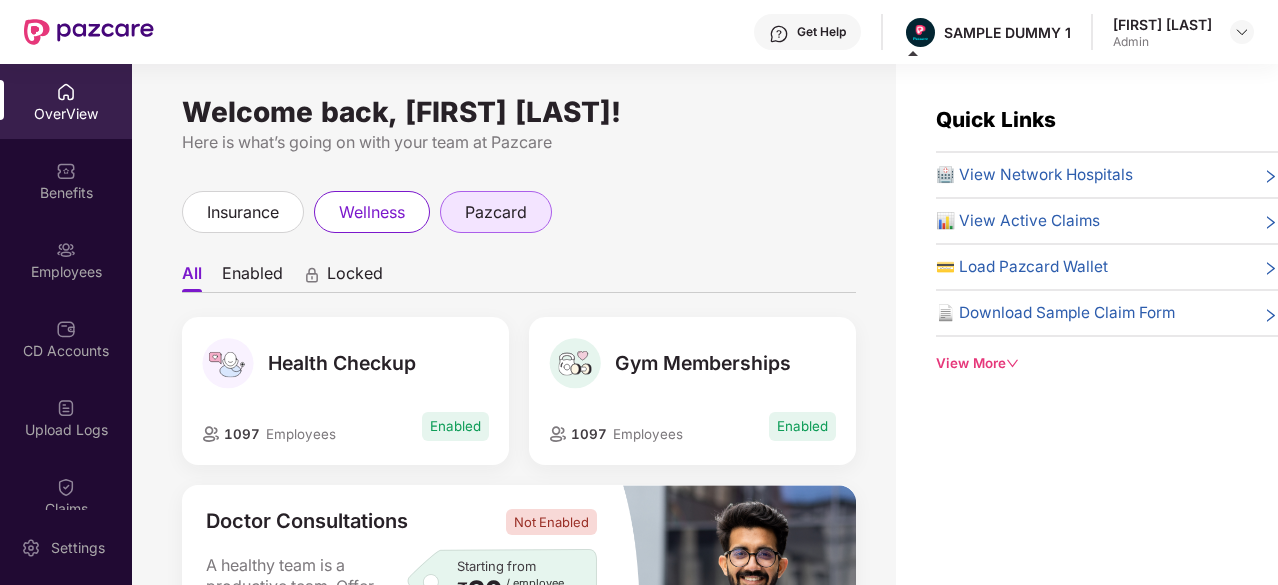 click on "pazcard" at bounding box center (496, 212) 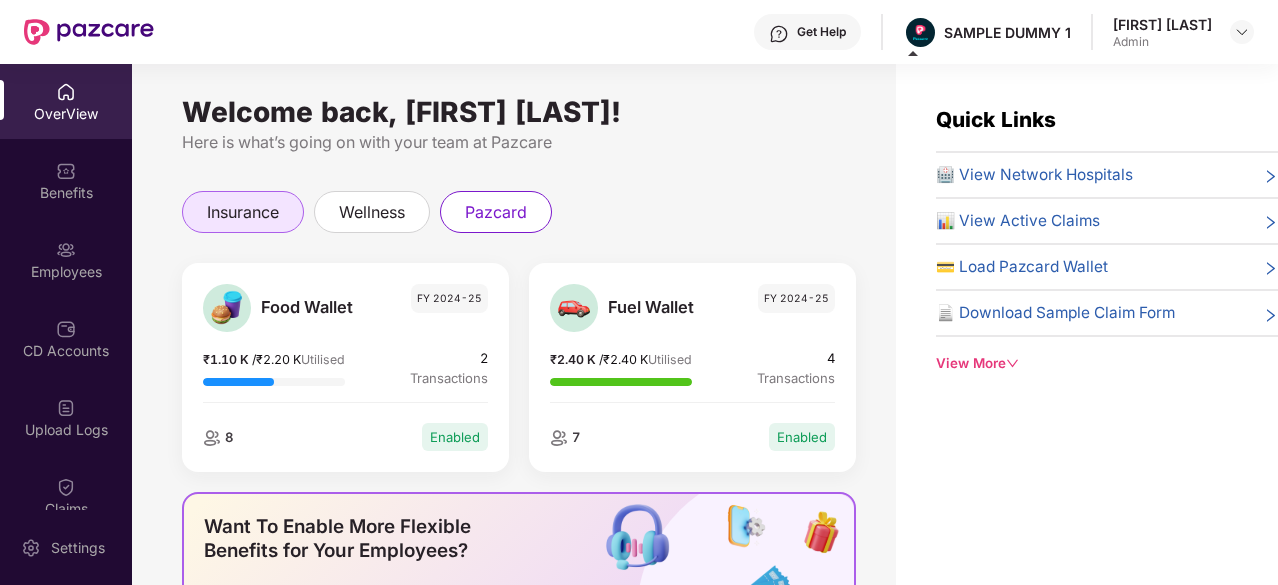 drag, startPoint x: 308, startPoint y: 199, endPoint x: 292, endPoint y: 207, distance: 17.888544 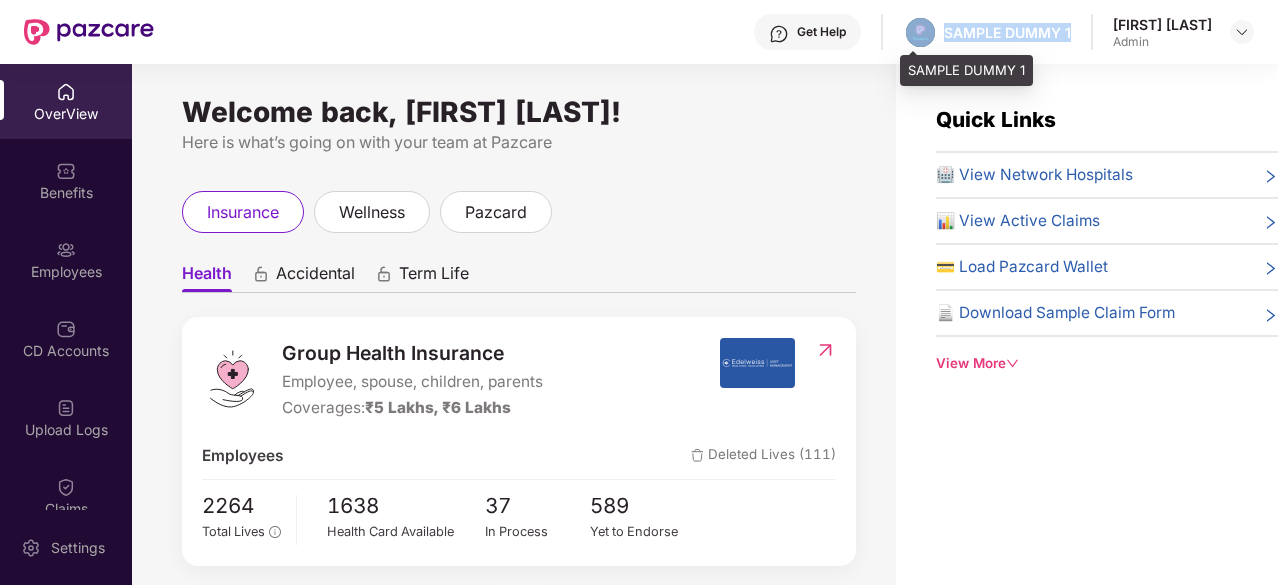 drag, startPoint x: 1079, startPoint y: 27, endPoint x: 936, endPoint y: 30, distance: 143.03146 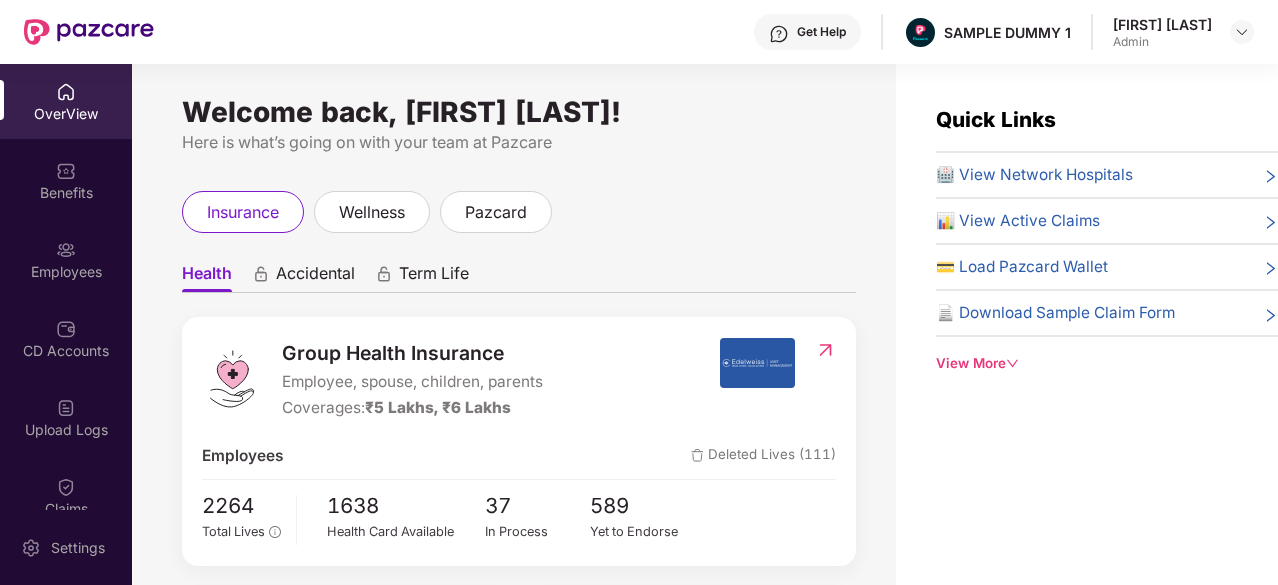 click on "Get Help" at bounding box center (821, 32) 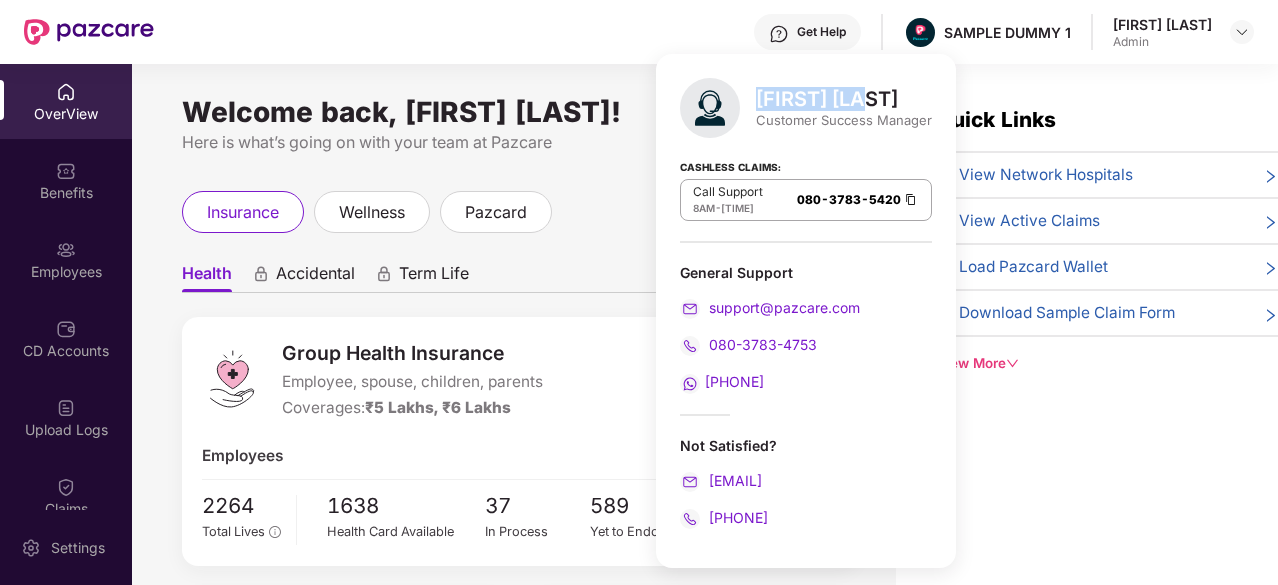 drag, startPoint x: 876, startPoint y: 101, endPoint x: 760, endPoint y: 95, distance: 116.15507 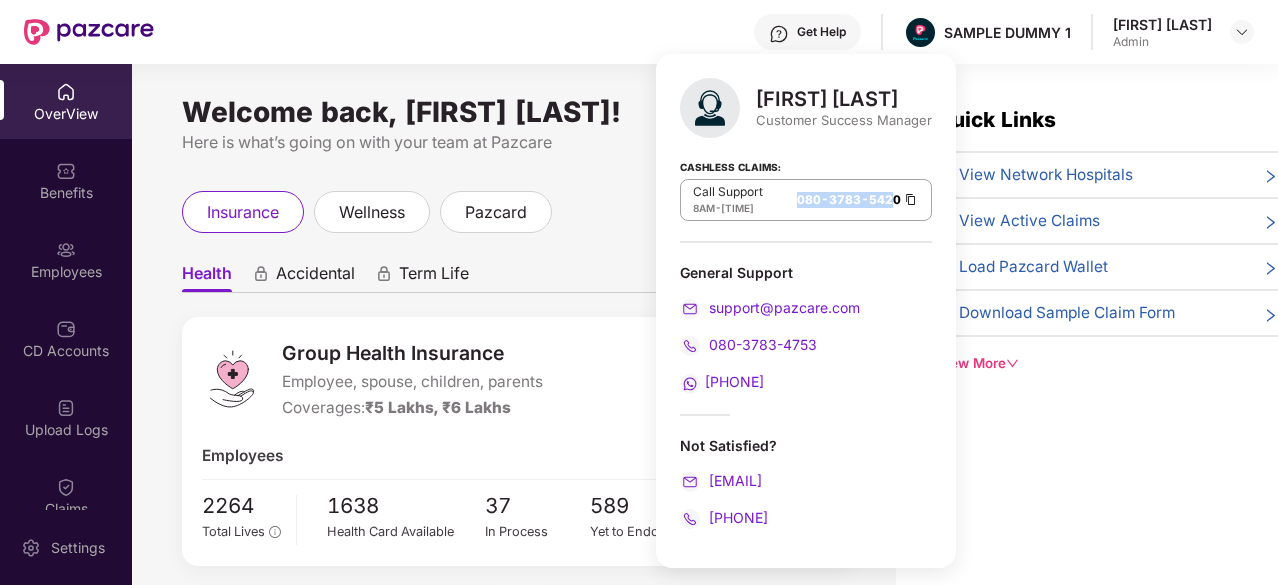 drag, startPoint x: 788, startPoint y: 199, endPoint x: 893, endPoint y: 203, distance: 105.076164 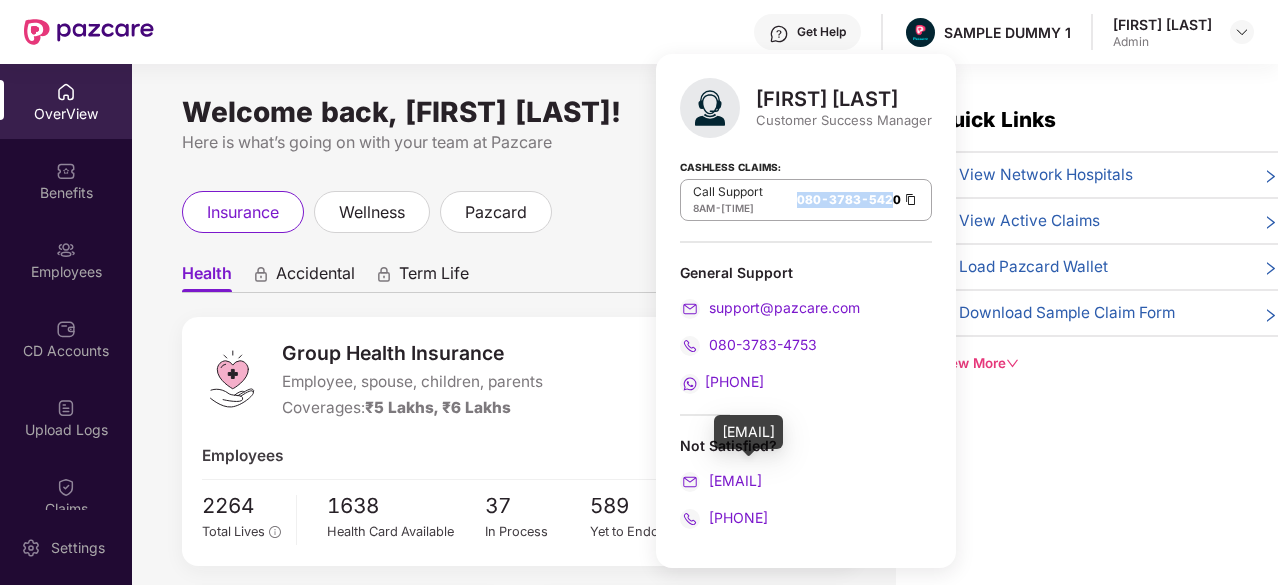 drag, startPoint x: 882, startPoint y: 476, endPoint x: 710, endPoint y: 474, distance: 172.01163 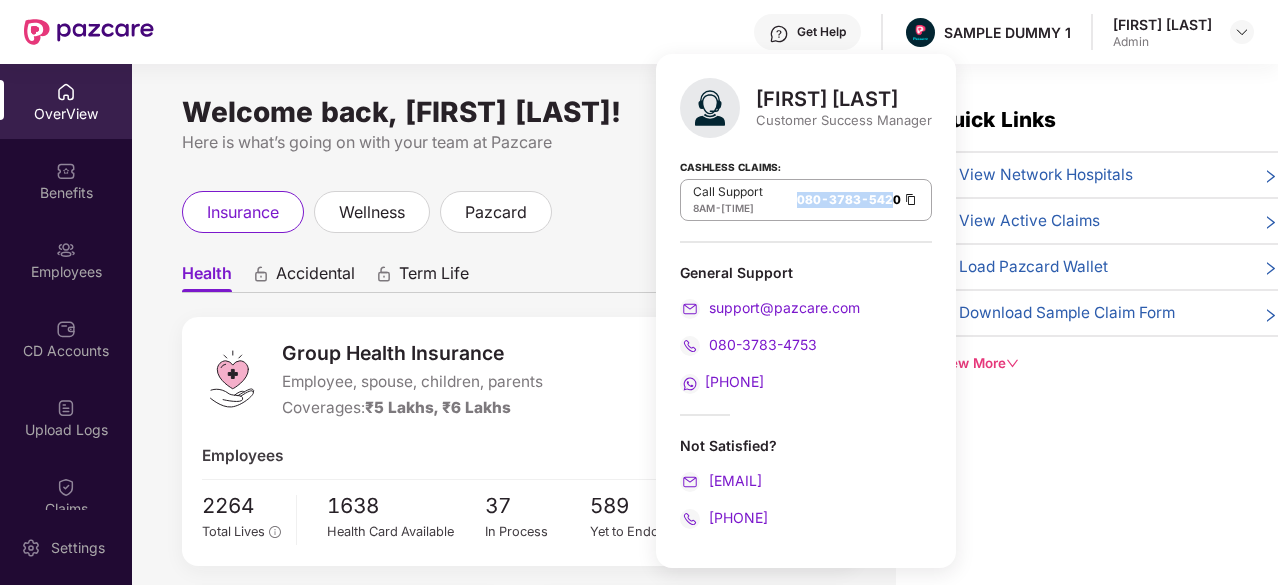 drag, startPoint x: 827, startPoint y: 519, endPoint x: 703, endPoint y: 515, distance: 124.0645 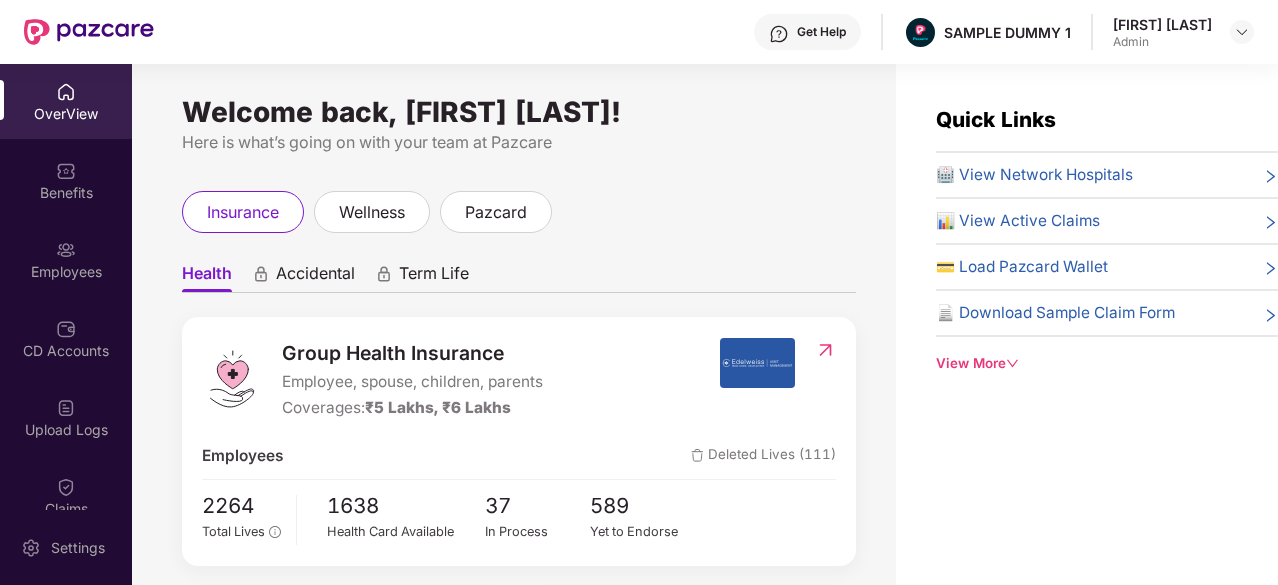 click on "Group Health Insurance Employee, spouse, children, parents Coverages:  ₹5 Lakhs, ₹6 Lakhs" at bounding box center (460, 379) 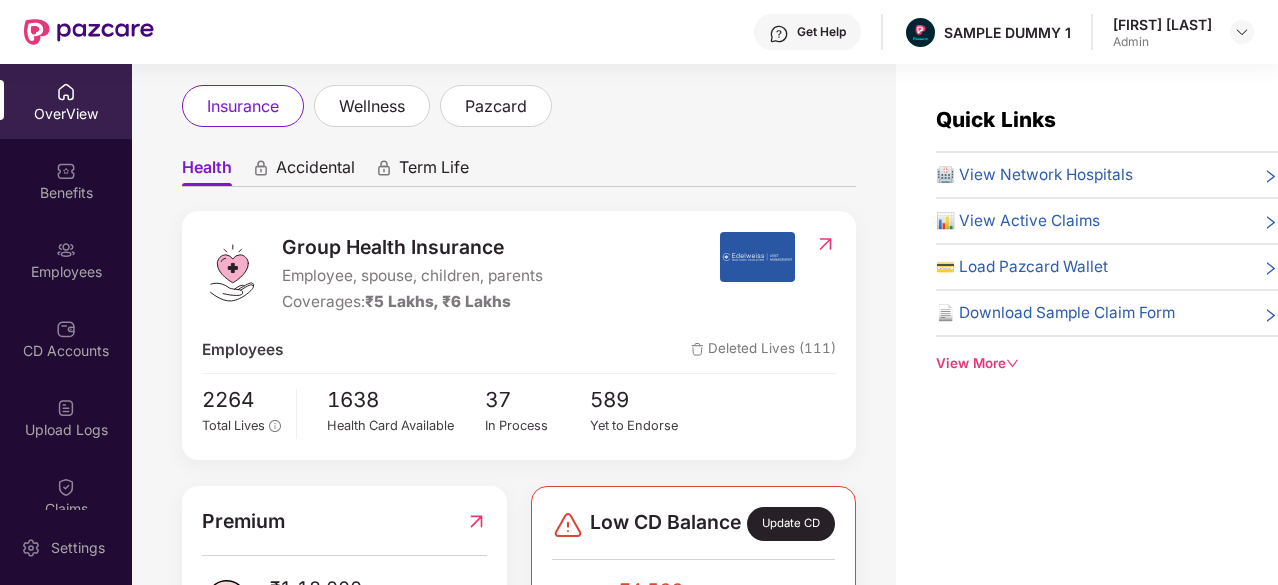 scroll, scrollTop: 106, scrollLeft: 0, axis: vertical 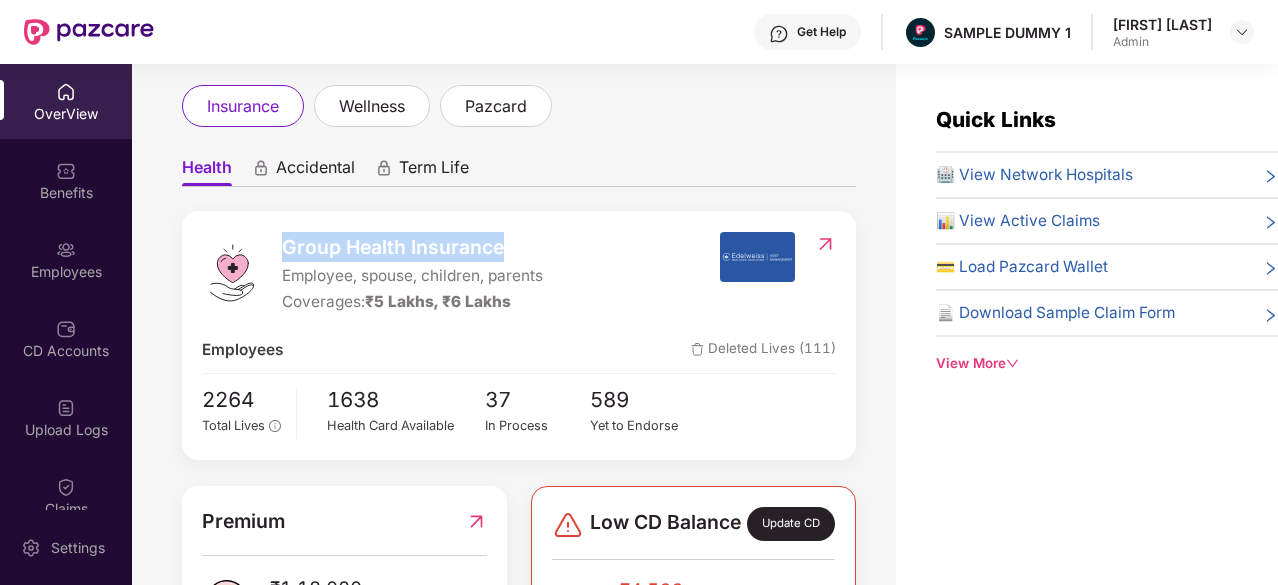 drag, startPoint x: 521, startPoint y: 243, endPoint x: 279, endPoint y: 239, distance: 242.03305 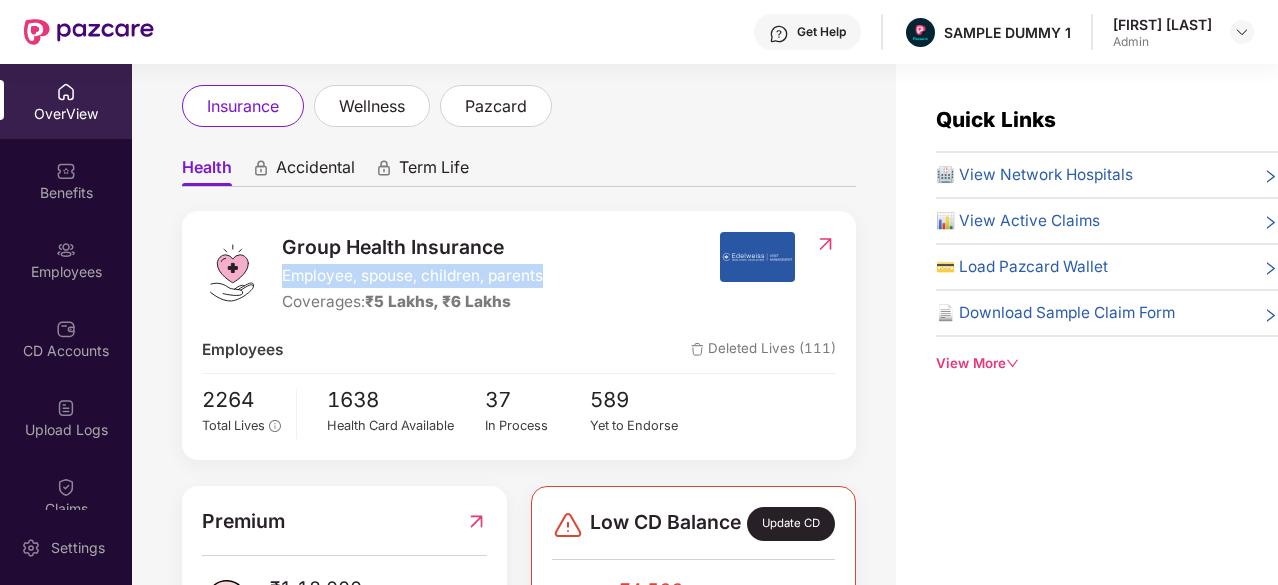 drag, startPoint x: 564, startPoint y: 275, endPoint x: 278, endPoint y: 276, distance: 286.00174 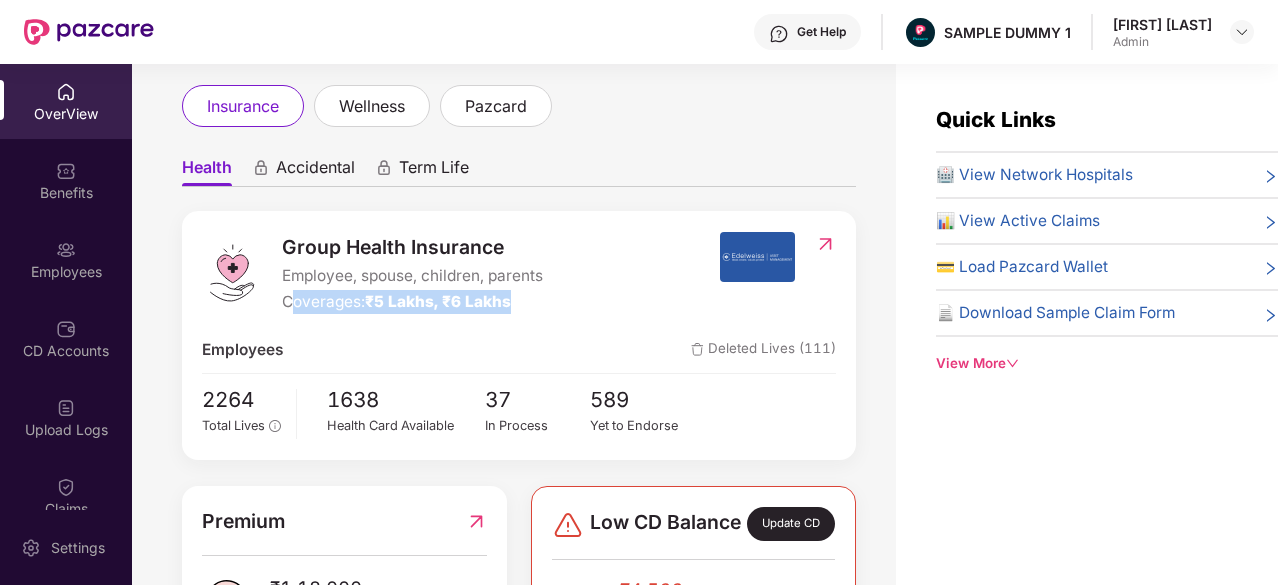 drag, startPoint x: 534, startPoint y: 299, endPoint x: 292, endPoint y: 301, distance: 242.00827 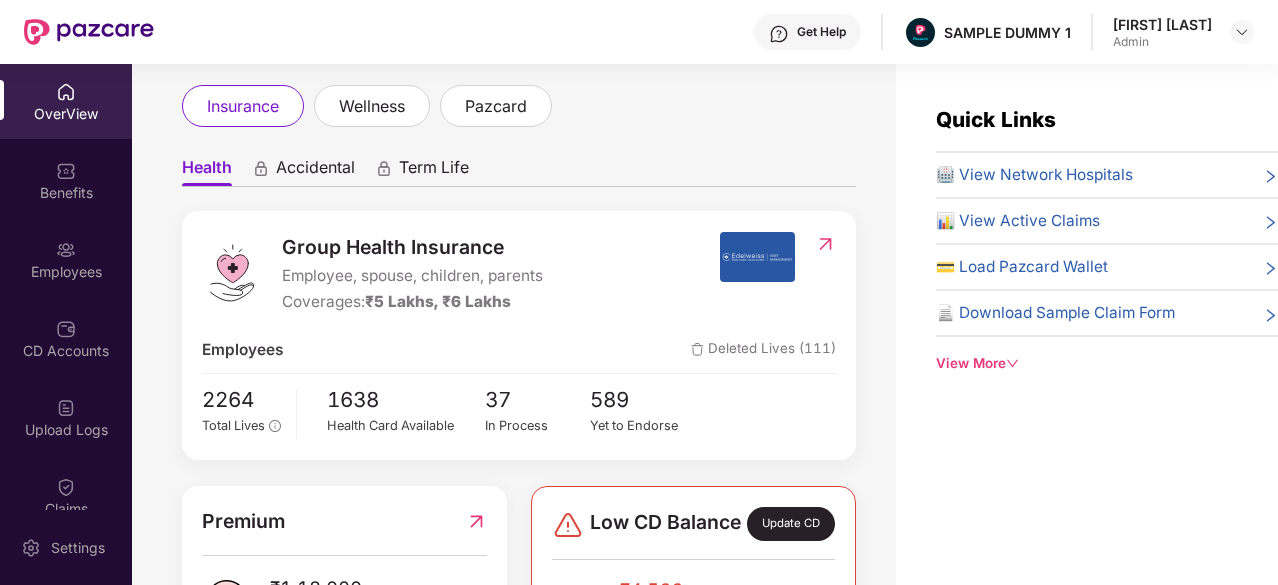 click on "Group Health Insurance Employee, spouse, children, parents Coverages: [CURRENCY], [CURRENCY] Employees Deleted Lives ([NUMBER]) [NUMBER] Total Lives [NUMBER] Health Card Available [NUMBER] In Process [NUMBER] Yet to Endorse" at bounding box center [519, 335] 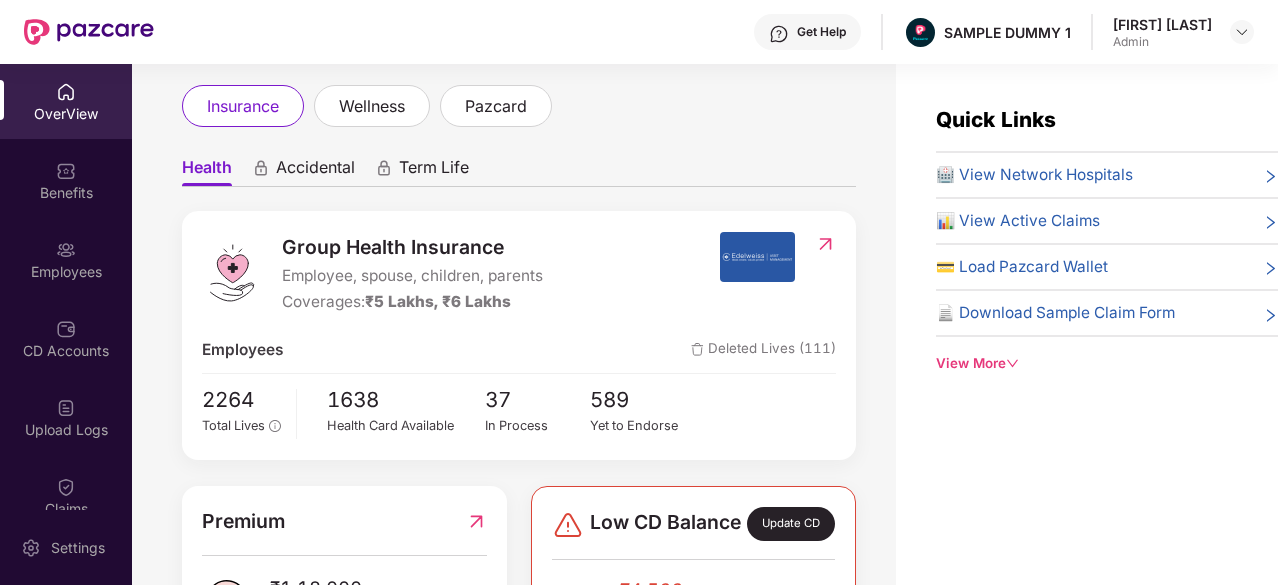 scroll, scrollTop: 128, scrollLeft: 0, axis: vertical 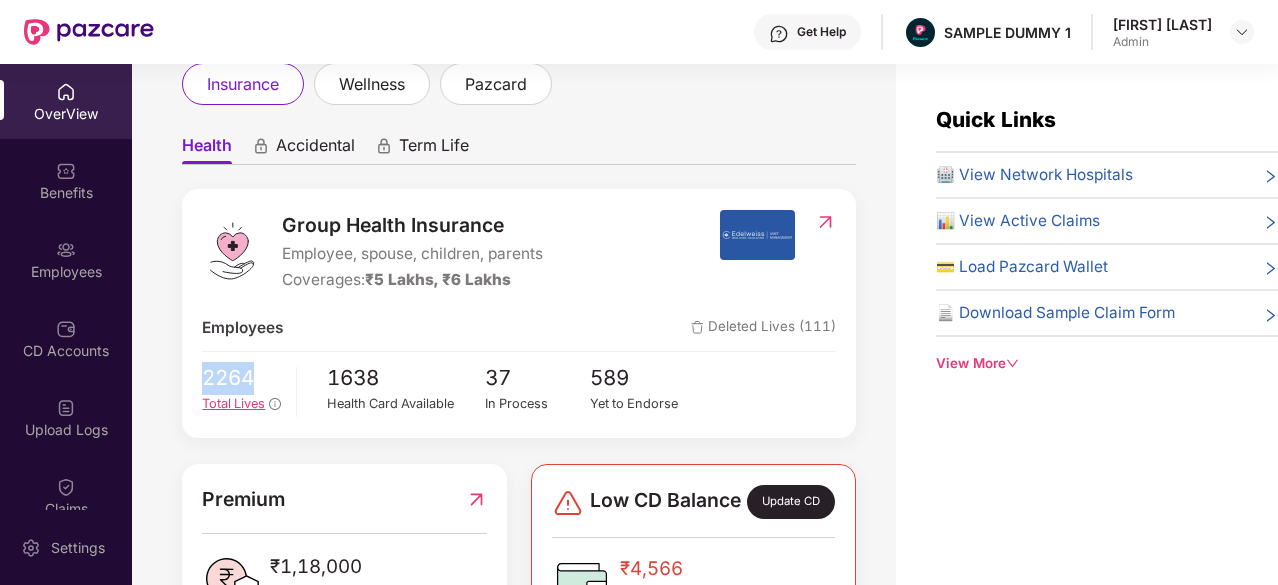 drag, startPoint x: 270, startPoint y: 374, endPoint x: 202, endPoint y: 377, distance: 68.06615 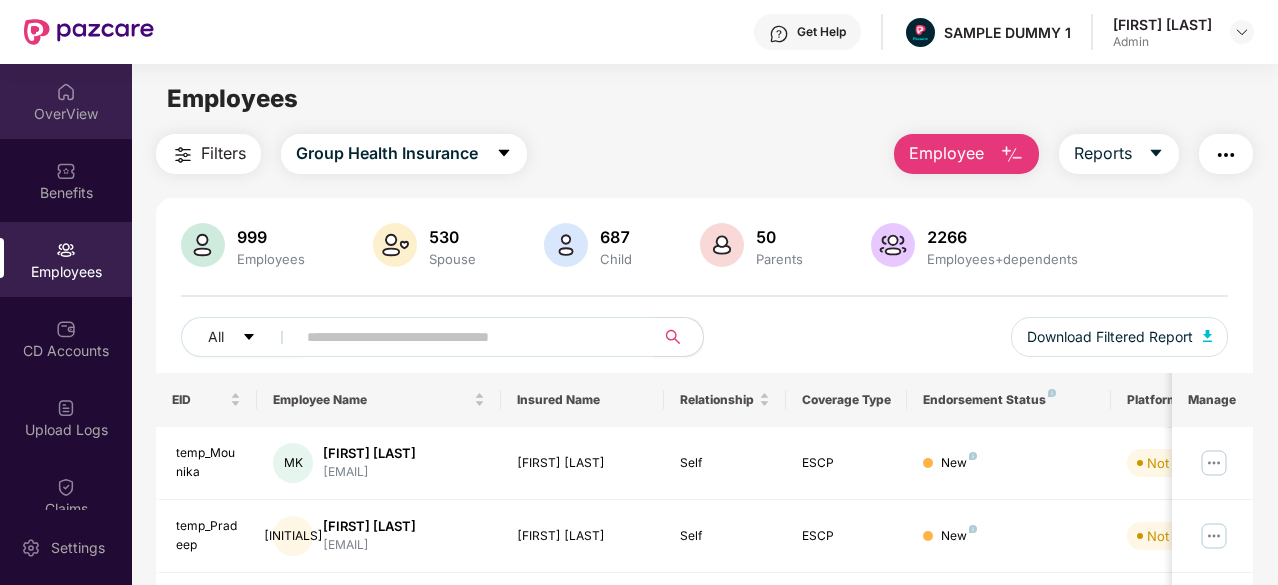 click on "OverView" at bounding box center (66, 101) 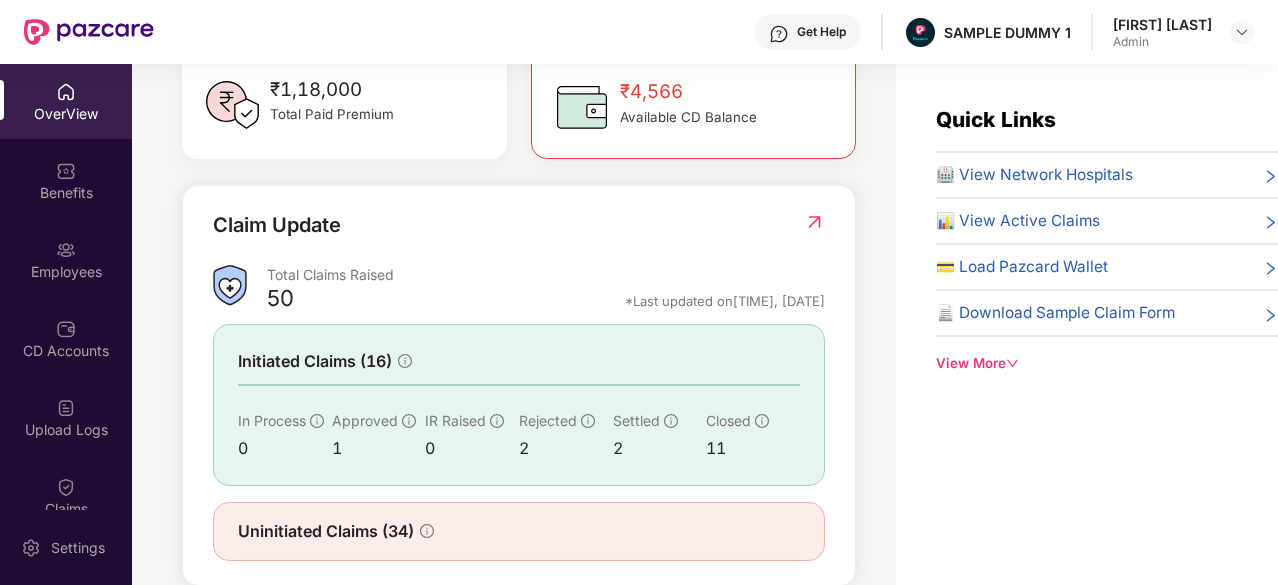 scroll, scrollTop: 631, scrollLeft: 0, axis: vertical 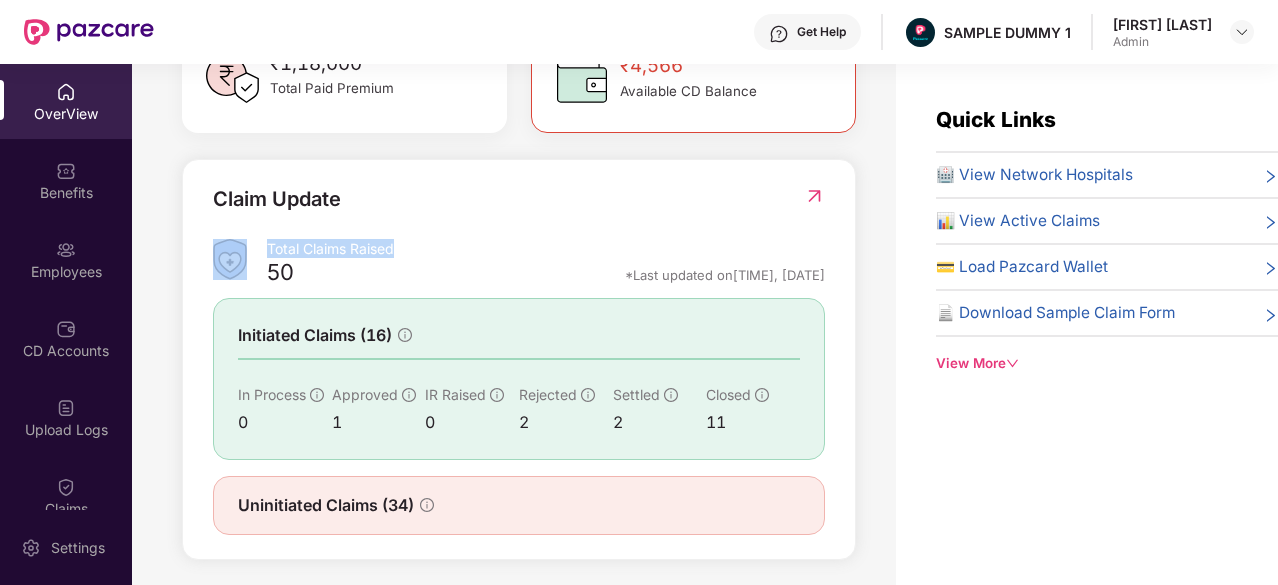 drag, startPoint x: 416, startPoint y: 267, endPoint x: 264, endPoint y: 262, distance: 152.08221 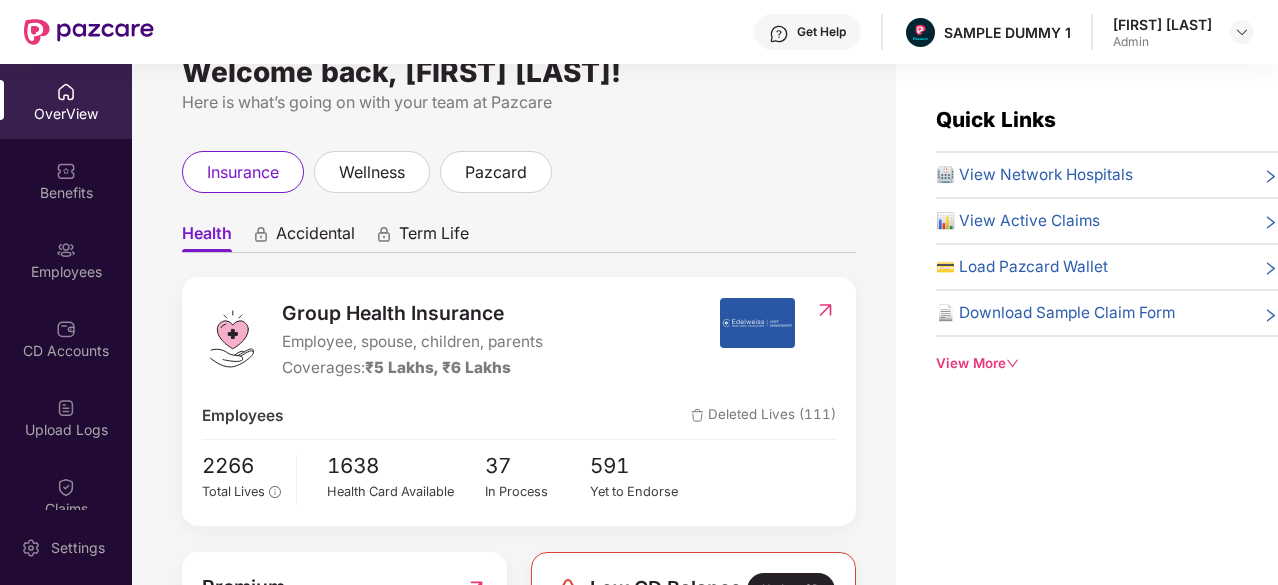scroll, scrollTop: 0, scrollLeft: 0, axis: both 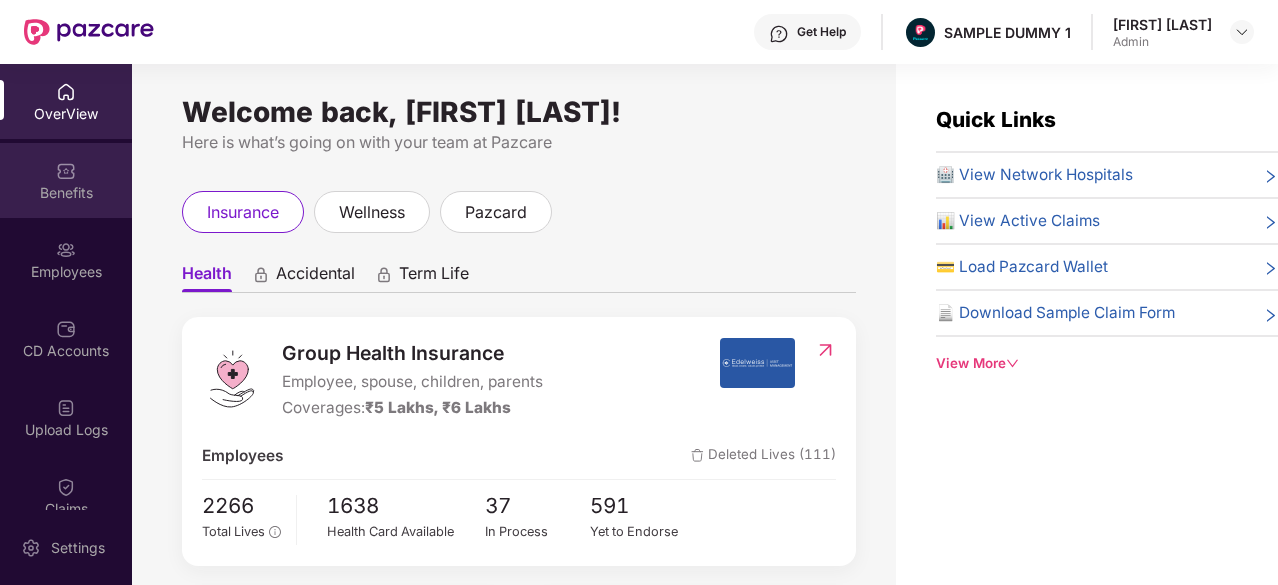 click on "Benefits" at bounding box center (66, 180) 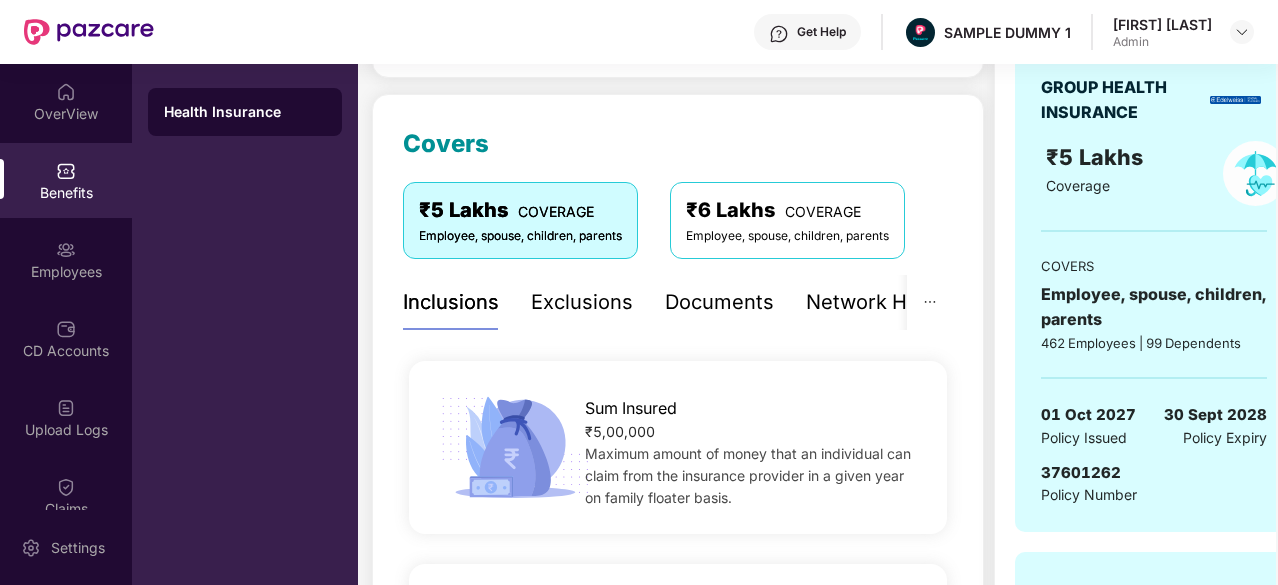 scroll, scrollTop: 230, scrollLeft: 0, axis: vertical 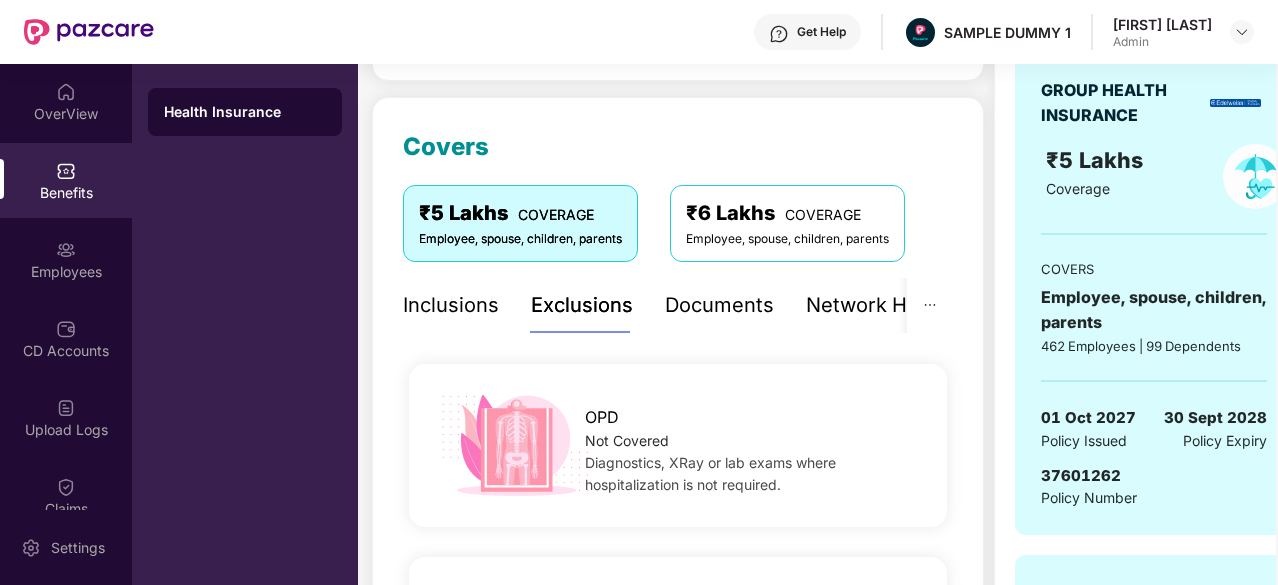 click on "Documents" at bounding box center (719, 305) 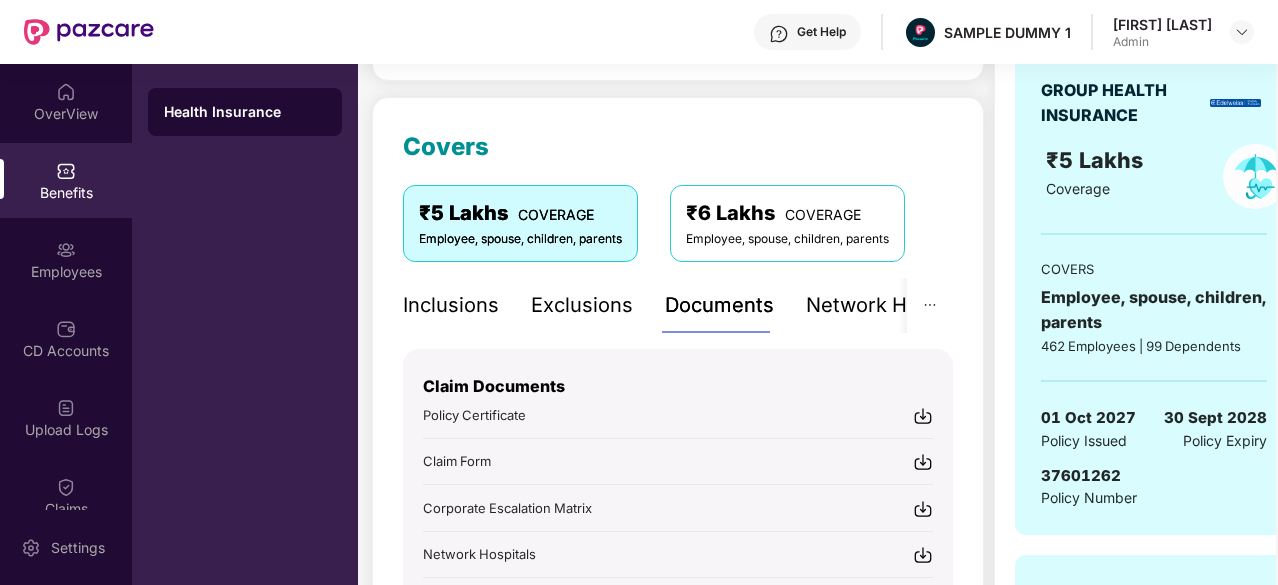 scroll, scrollTop: 311, scrollLeft: 0, axis: vertical 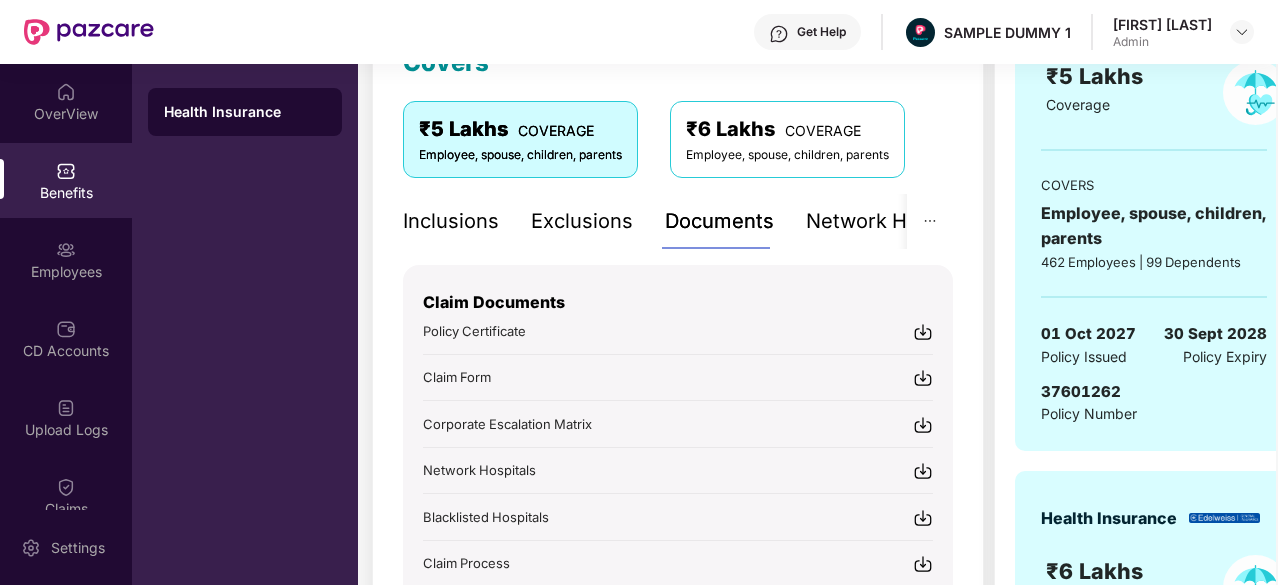 click at bounding box center (923, 332) 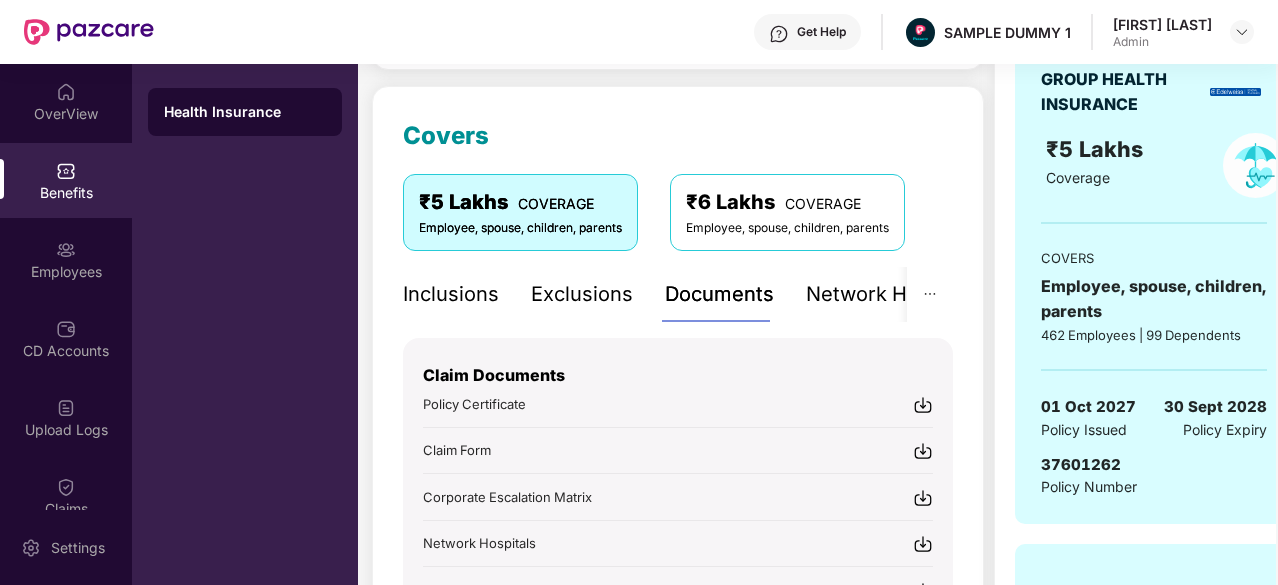 scroll, scrollTop: 234, scrollLeft: 0, axis: vertical 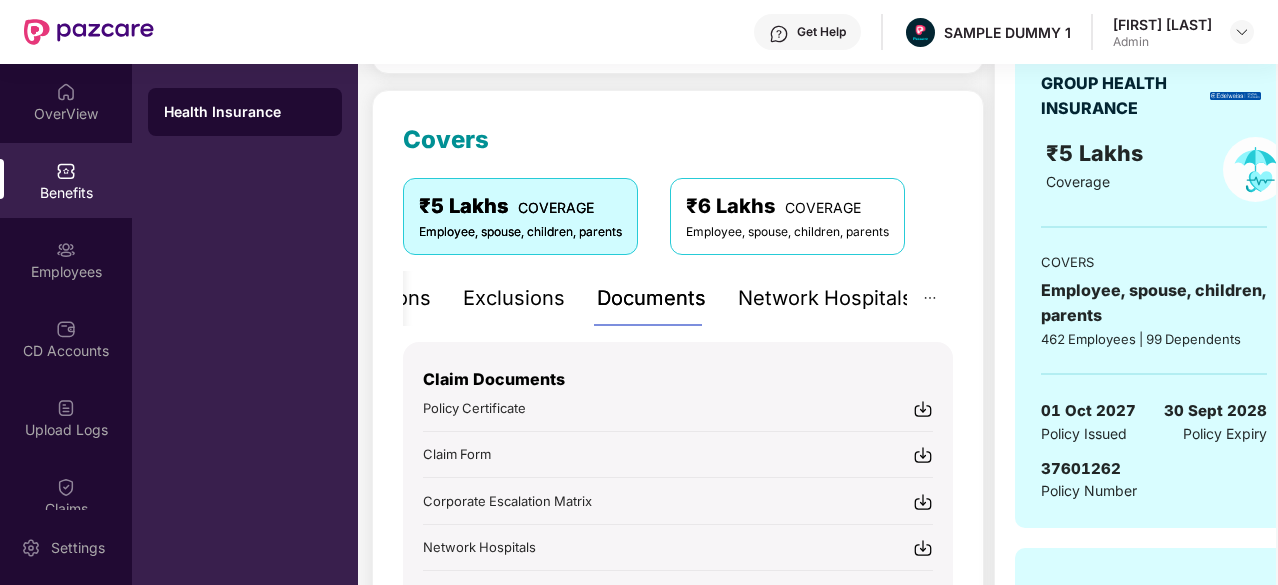 click on "Network Hospitals" at bounding box center (825, 298) 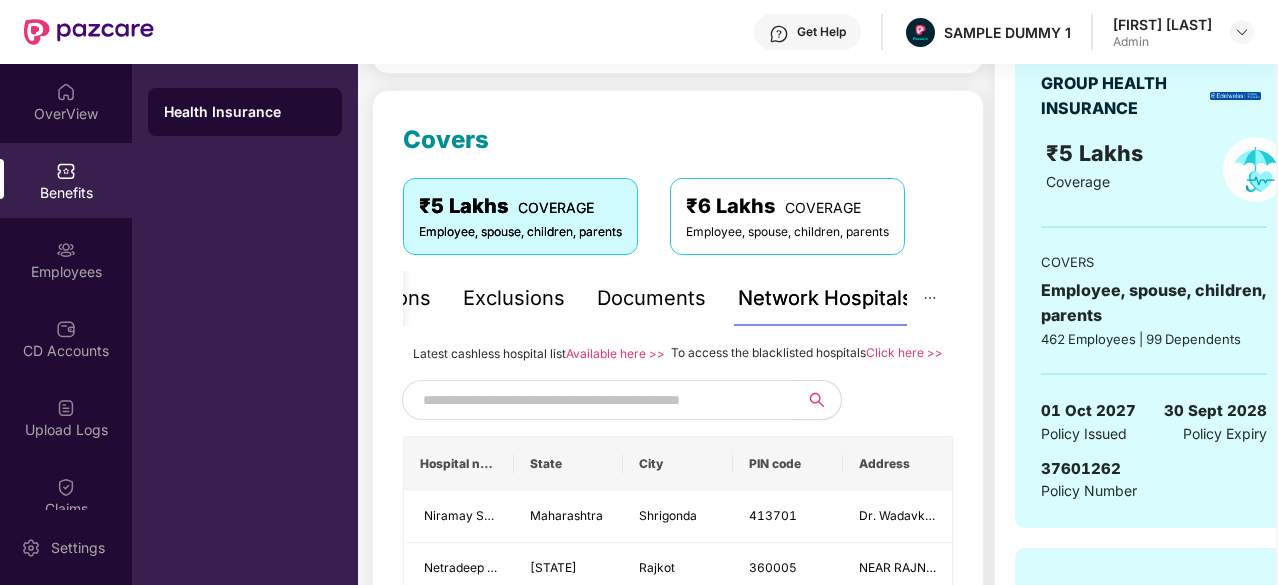 click at bounding box center (594, 400) 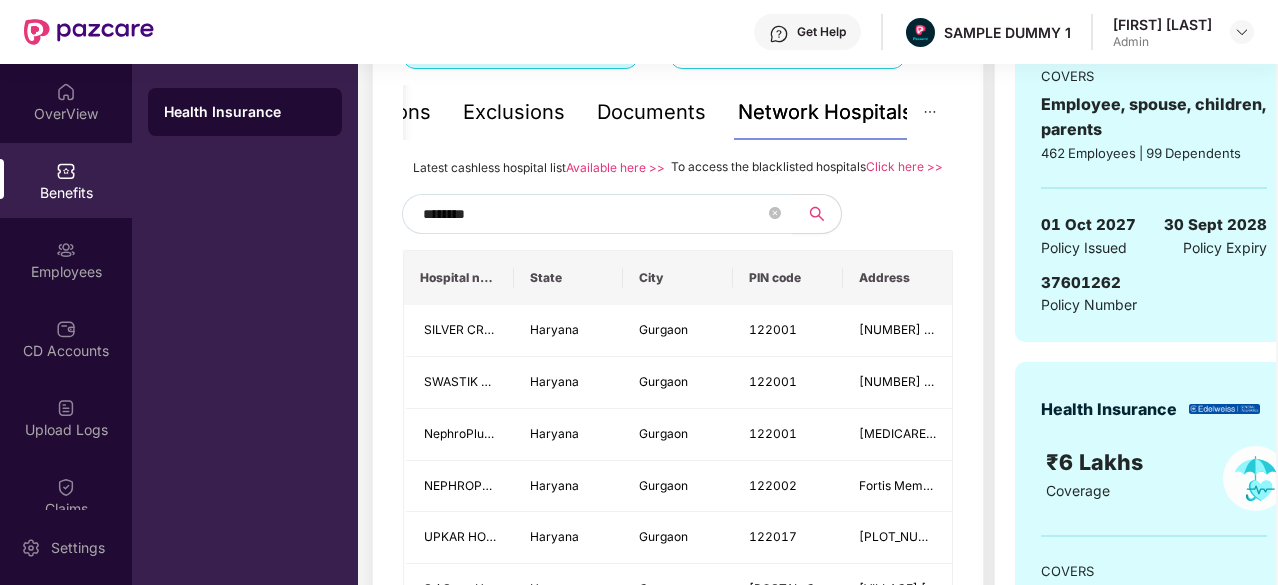 scroll, scrollTop: 370, scrollLeft: 0, axis: vertical 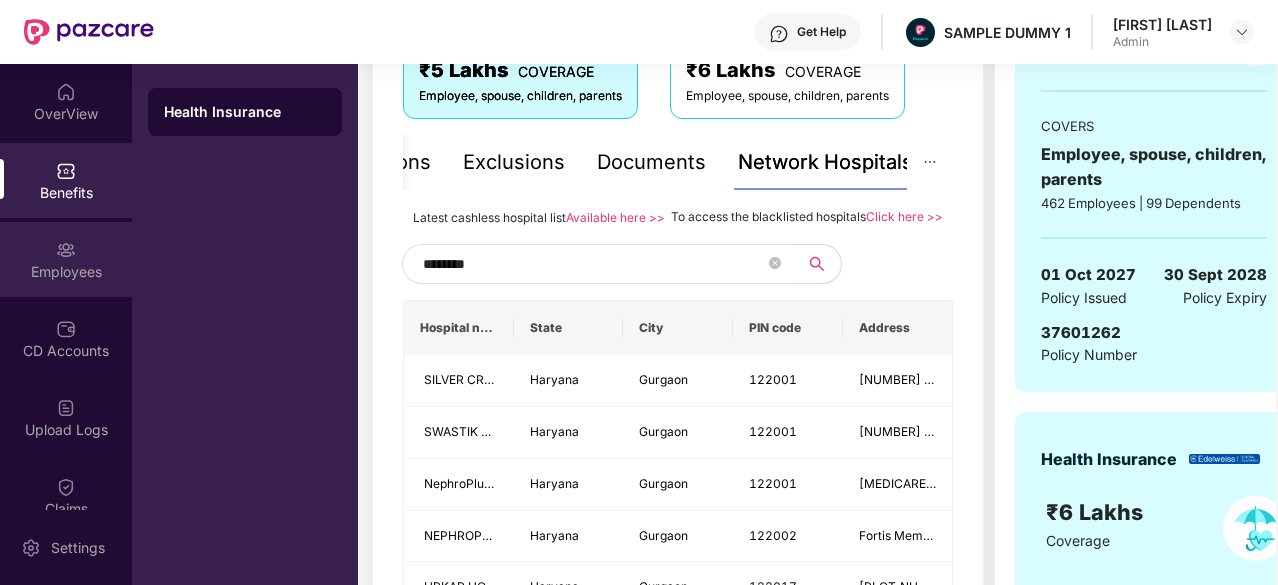 type on "********" 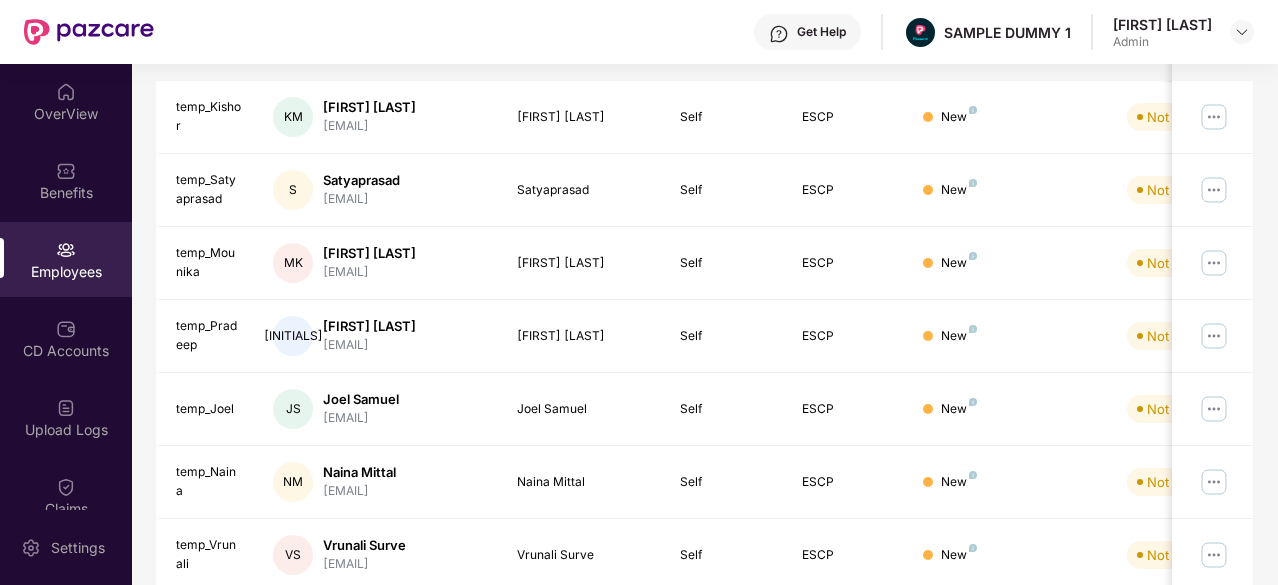 scroll, scrollTop: 0, scrollLeft: 0, axis: both 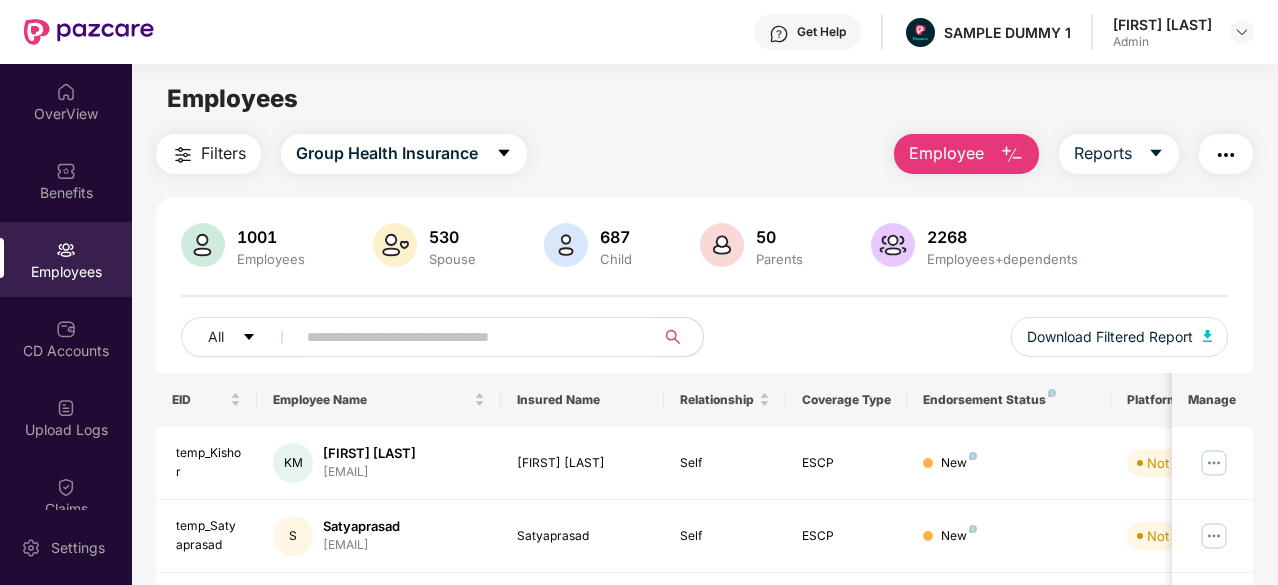 click on "Employee" at bounding box center (946, 153) 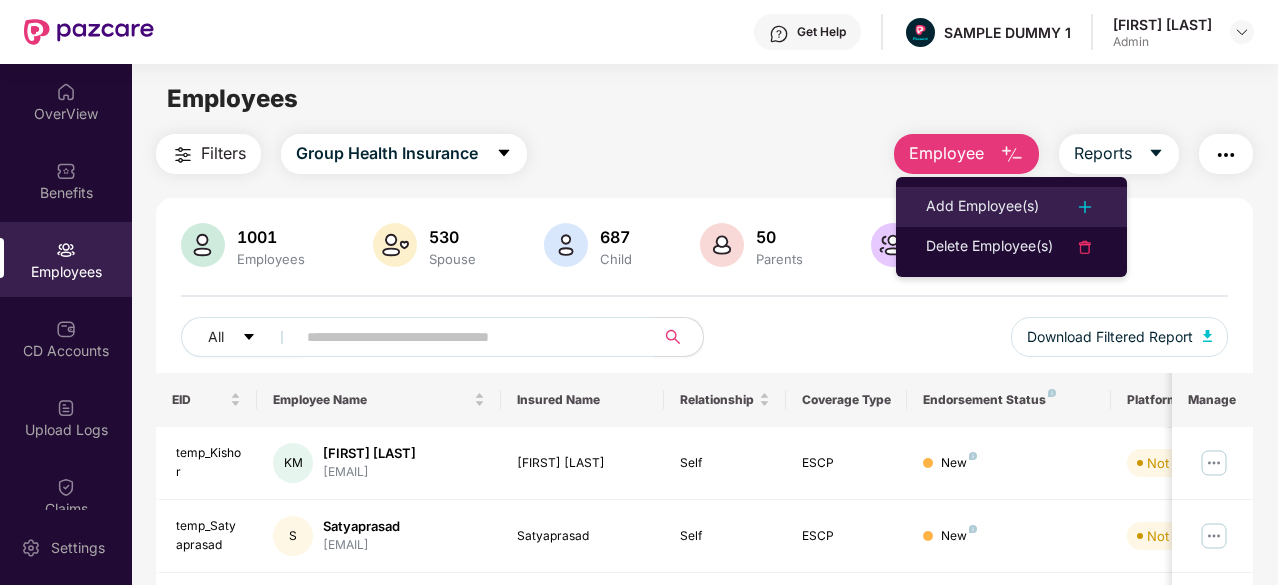 click on "Add Employee(s)" at bounding box center (982, 207) 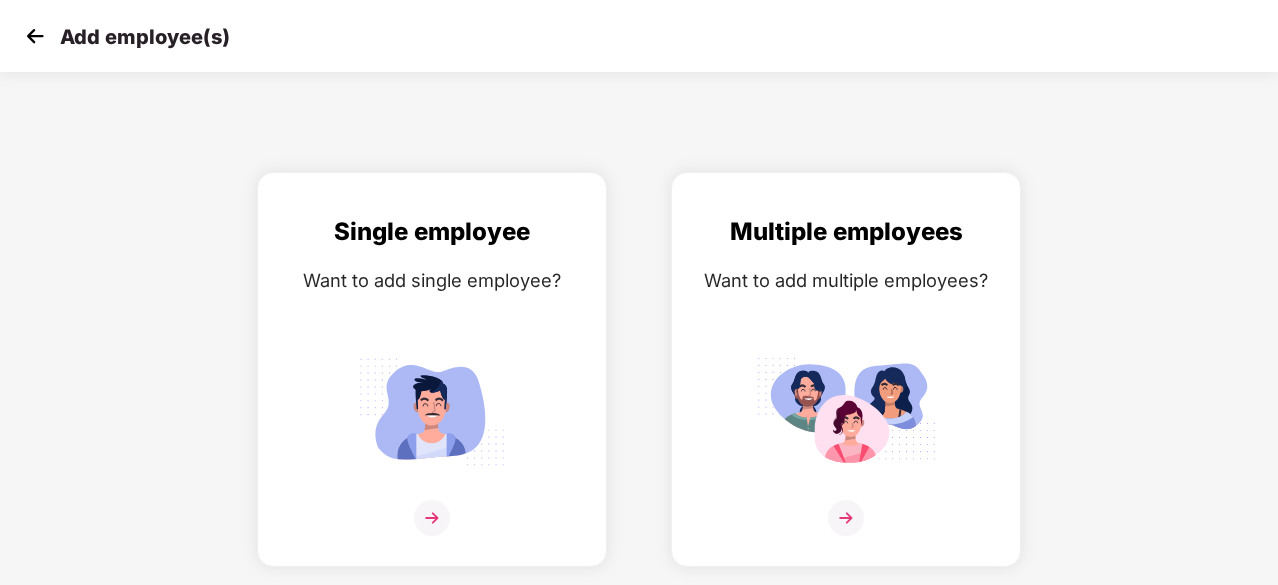 click at bounding box center [35, 36] 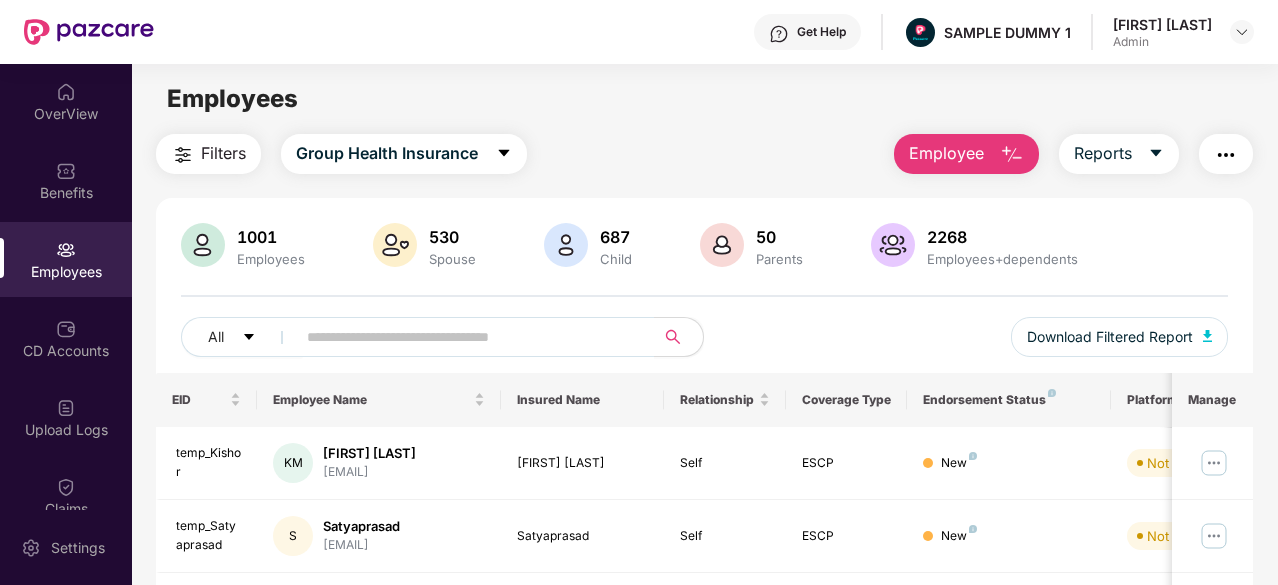 click on "Employee" at bounding box center (946, 153) 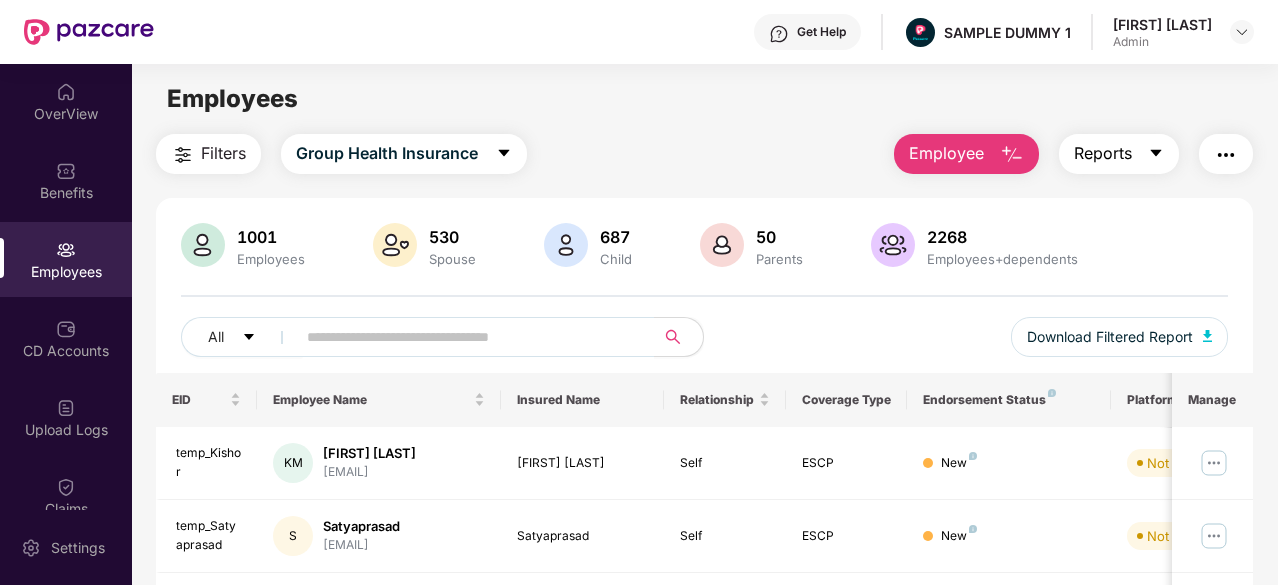 click on "Reports" at bounding box center [1119, 154] 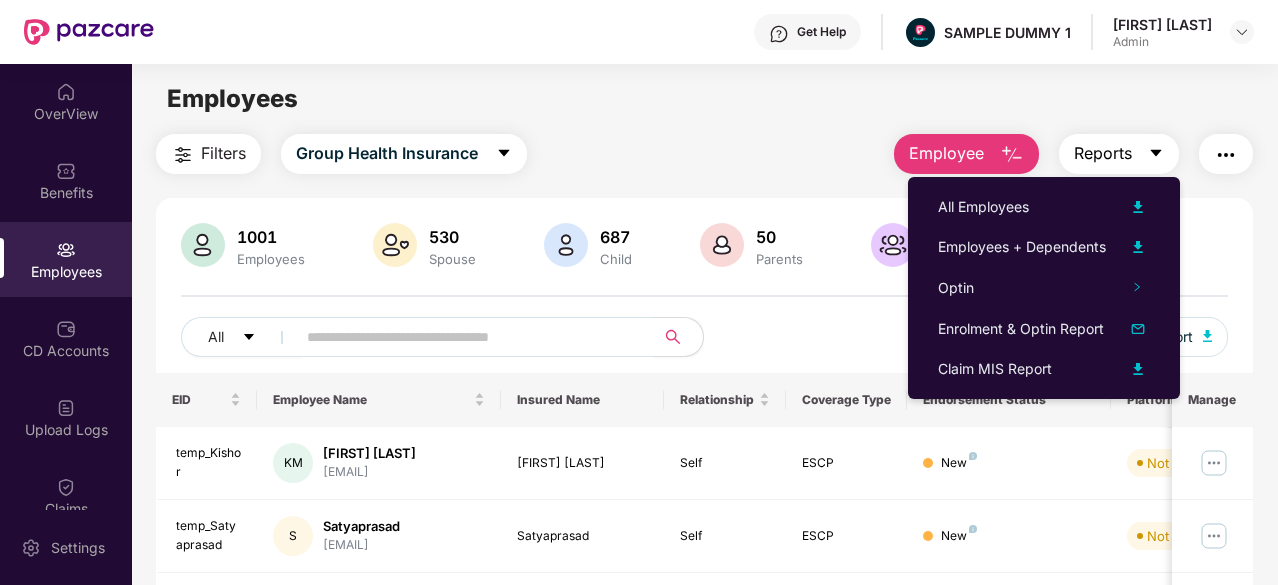 click 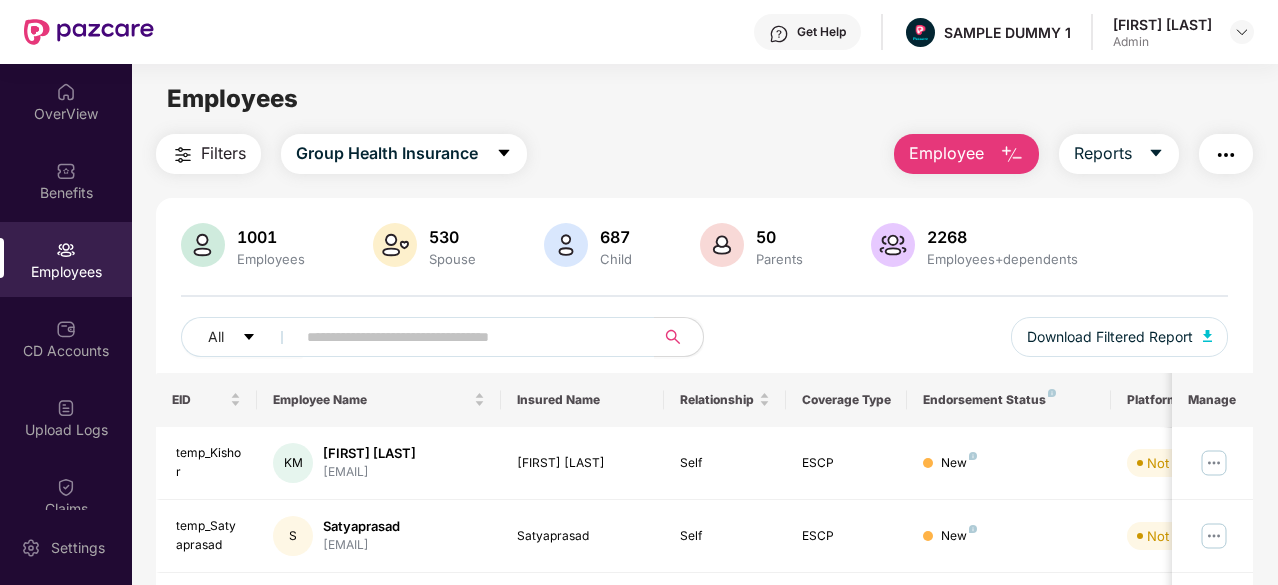 click at bounding box center [1226, 155] 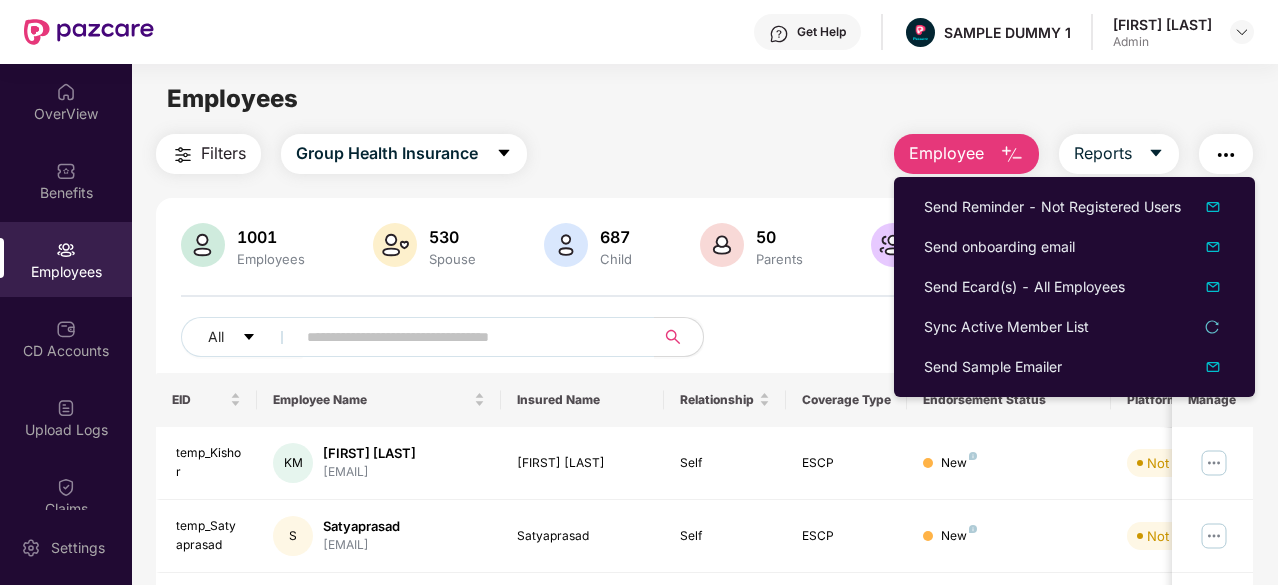 click on "Employees" at bounding box center (704, 99) 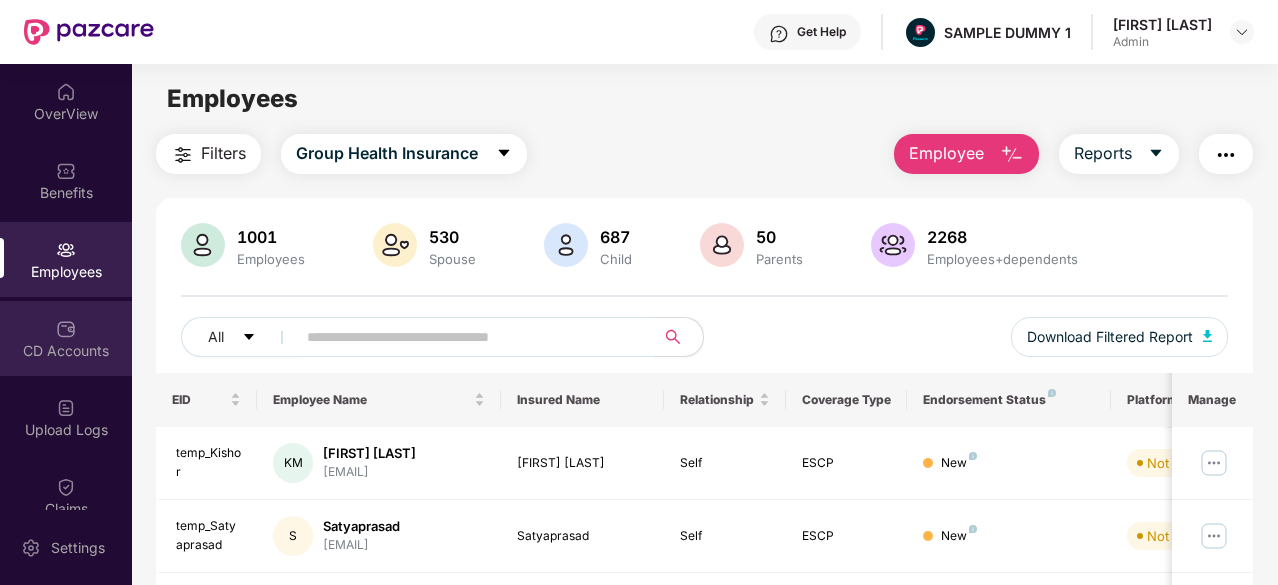 click on "CD Accounts" at bounding box center [66, 351] 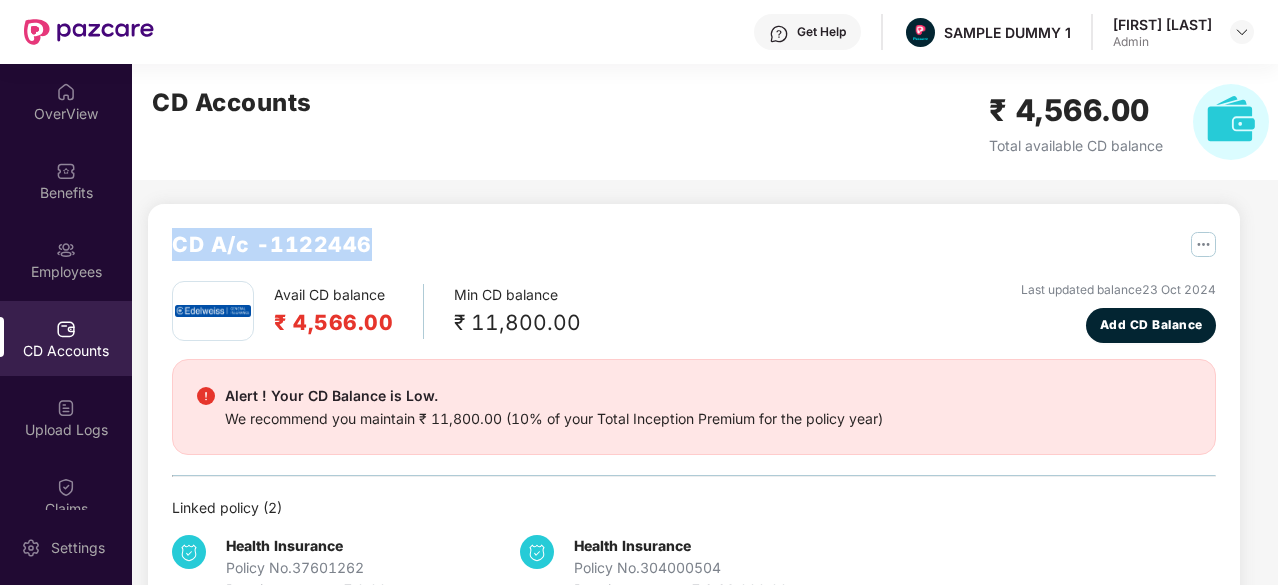 drag, startPoint x: 385, startPoint y: 240, endPoint x: 161, endPoint y: 243, distance: 224.0201 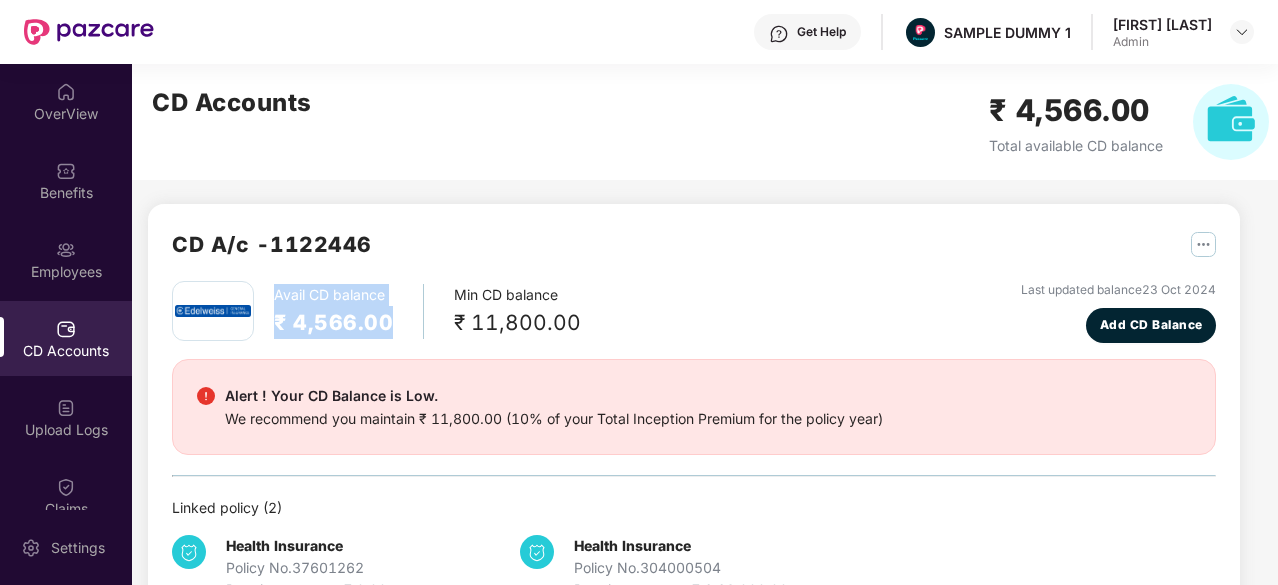 drag, startPoint x: 391, startPoint y: 327, endPoint x: 268, endPoint y: 292, distance: 127.88276 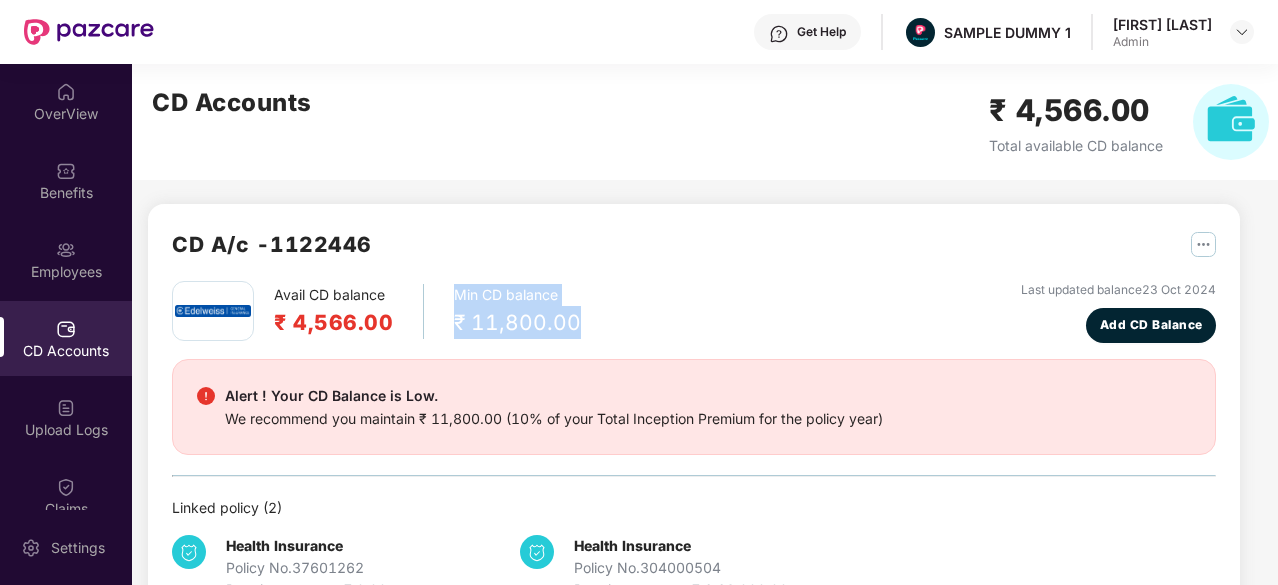 drag, startPoint x: 591, startPoint y: 321, endPoint x: 444, endPoint y: 291, distance: 150.03 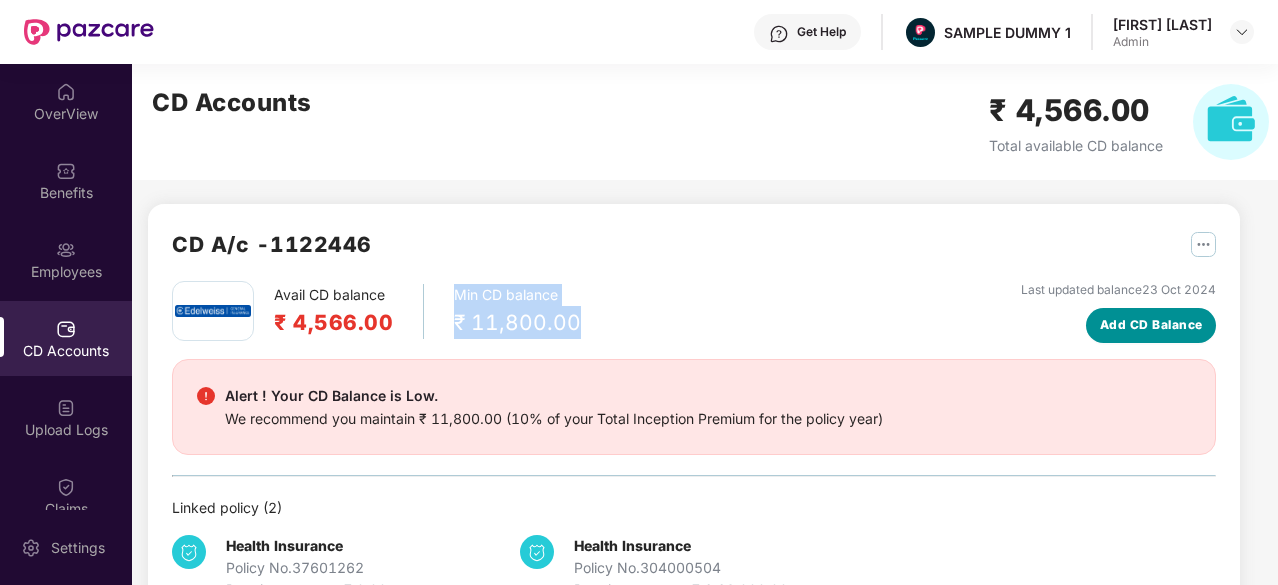 click on "Add CD Balance" at bounding box center [1151, 325] 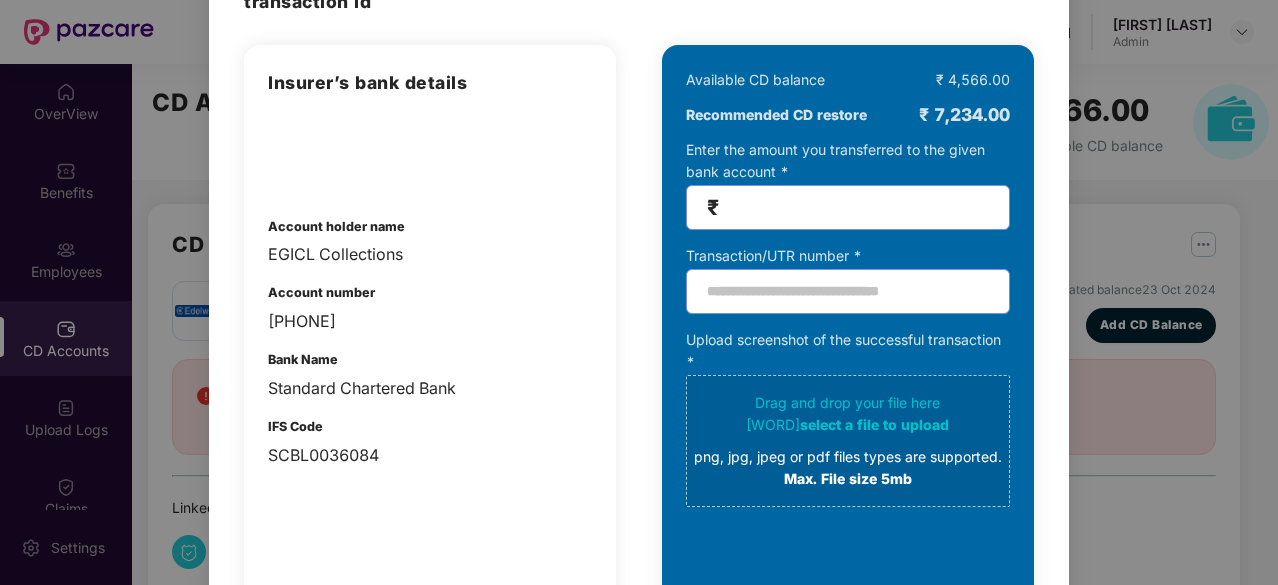 scroll, scrollTop: 130, scrollLeft: 0, axis: vertical 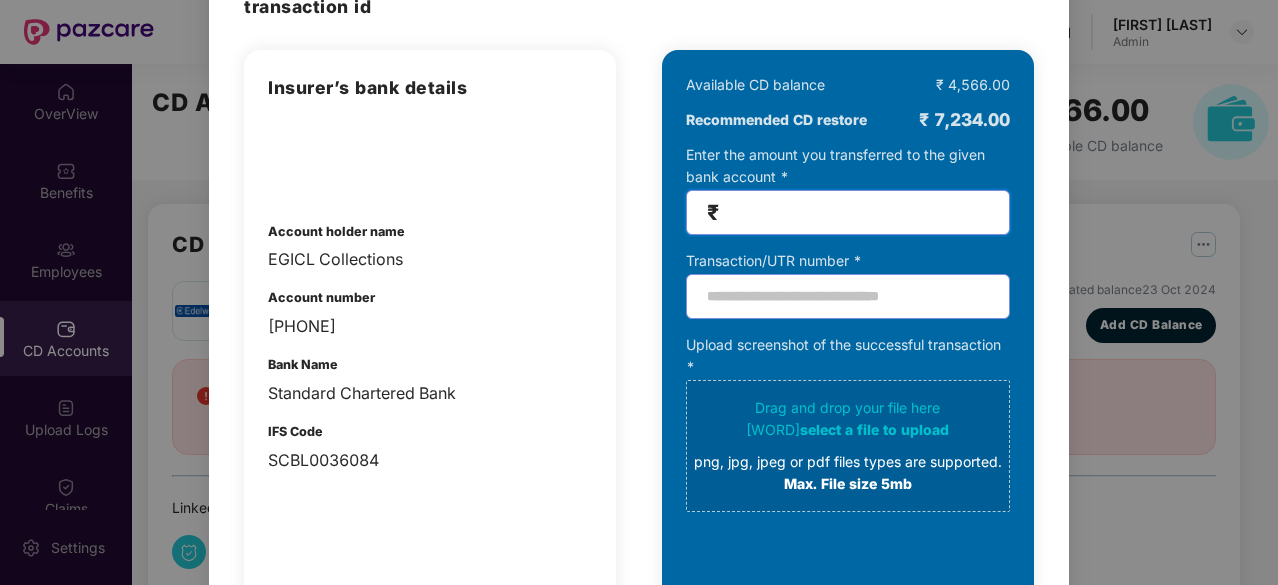 click at bounding box center (856, 212) 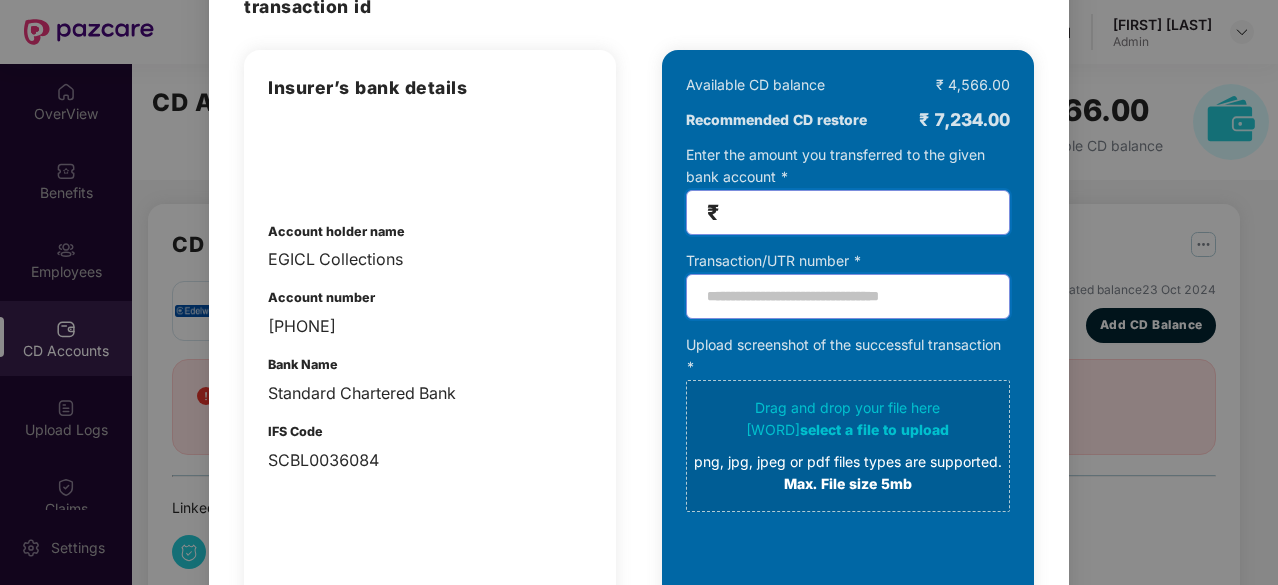 type 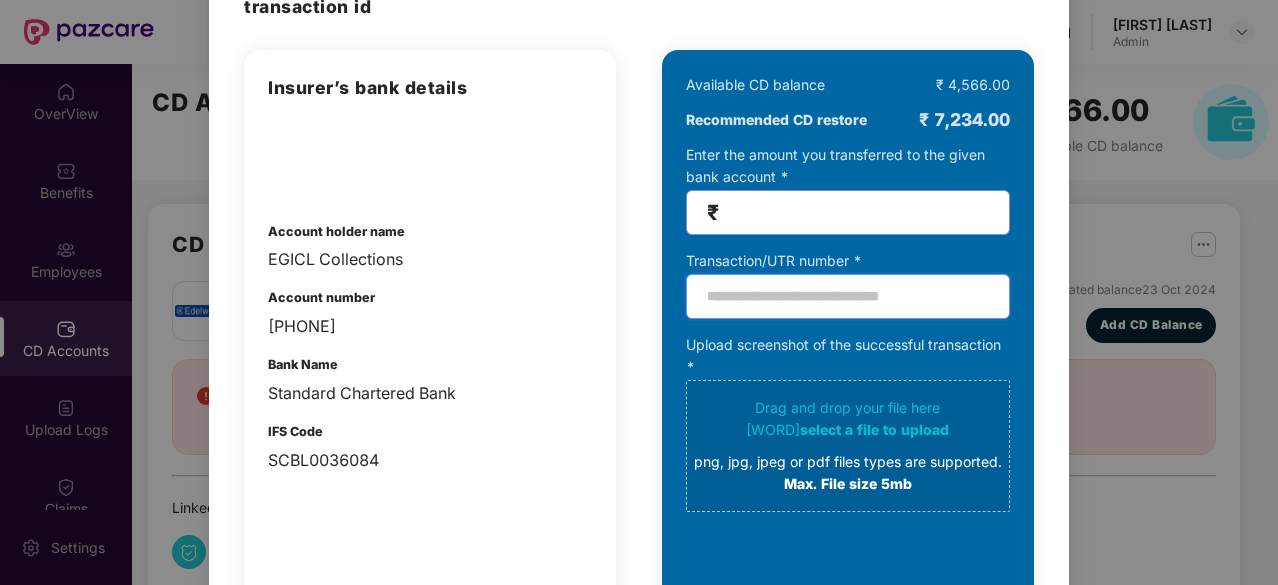 click at bounding box center [848, 296] 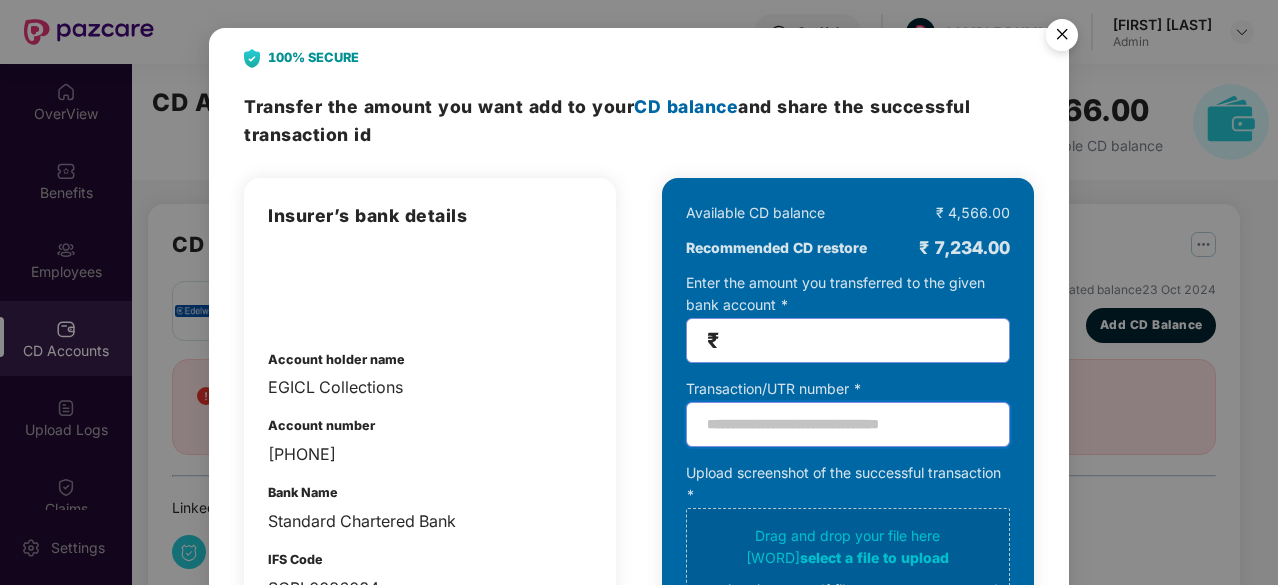 scroll, scrollTop: 0, scrollLeft: 0, axis: both 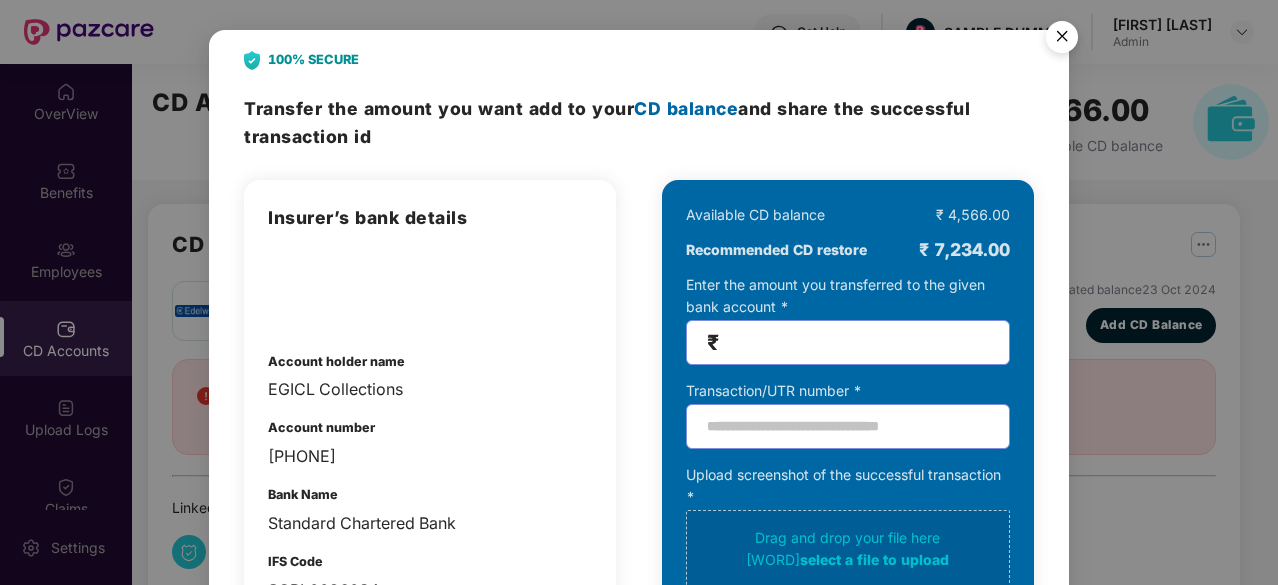 click at bounding box center (1062, 40) 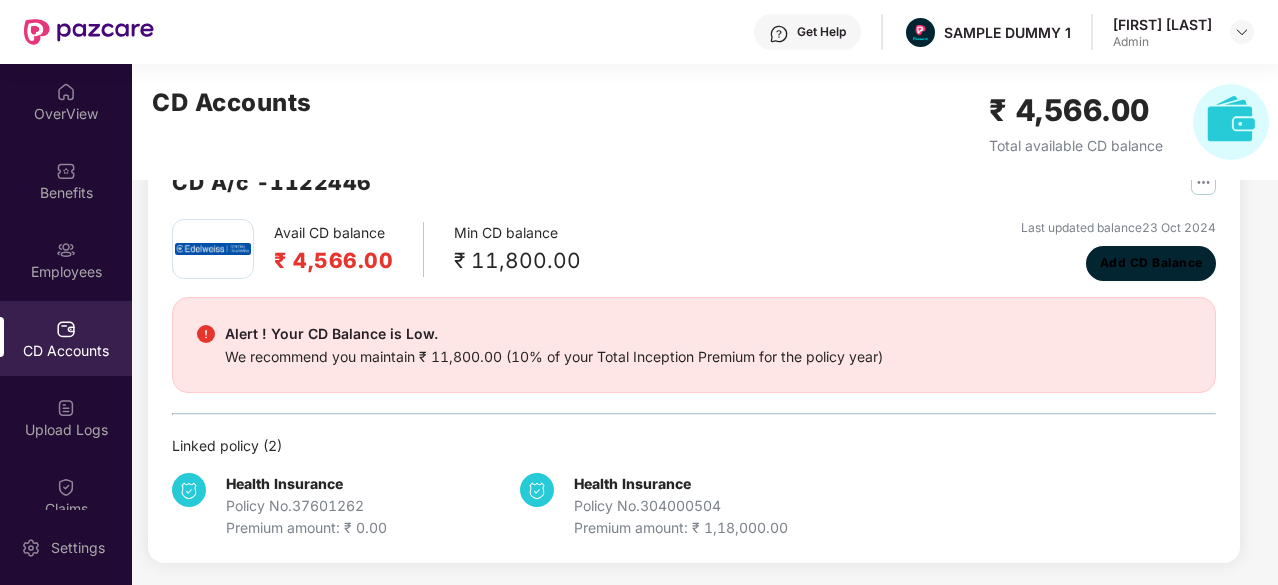 scroll, scrollTop: 0, scrollLeft: 0, axis: both 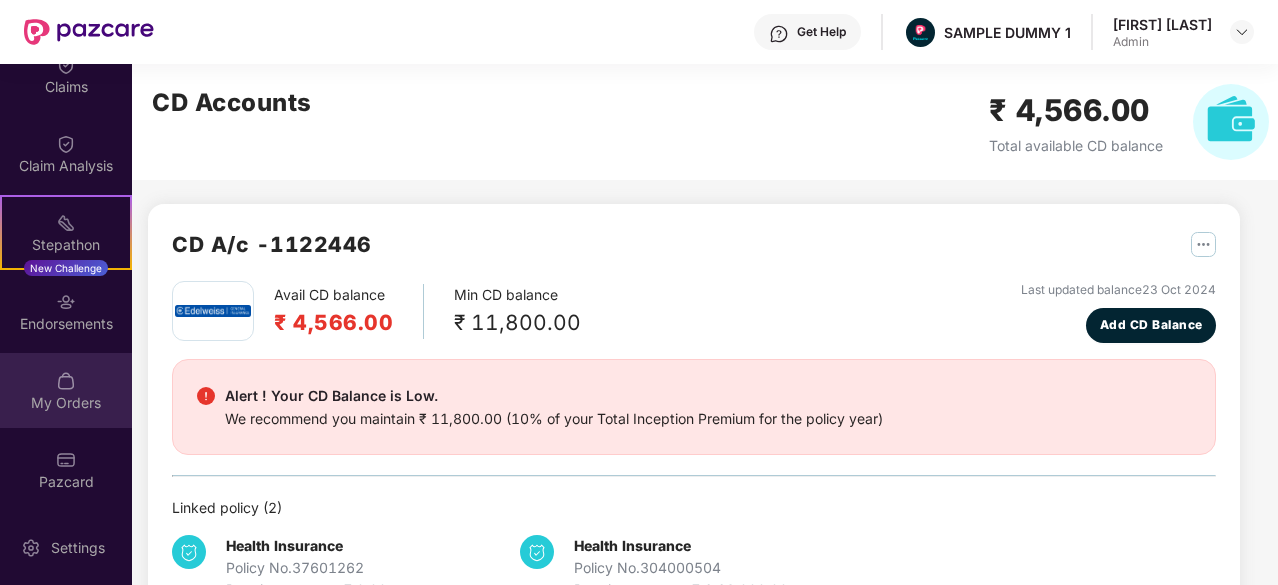 click on "My Orders" at bounding box center (66, 390) 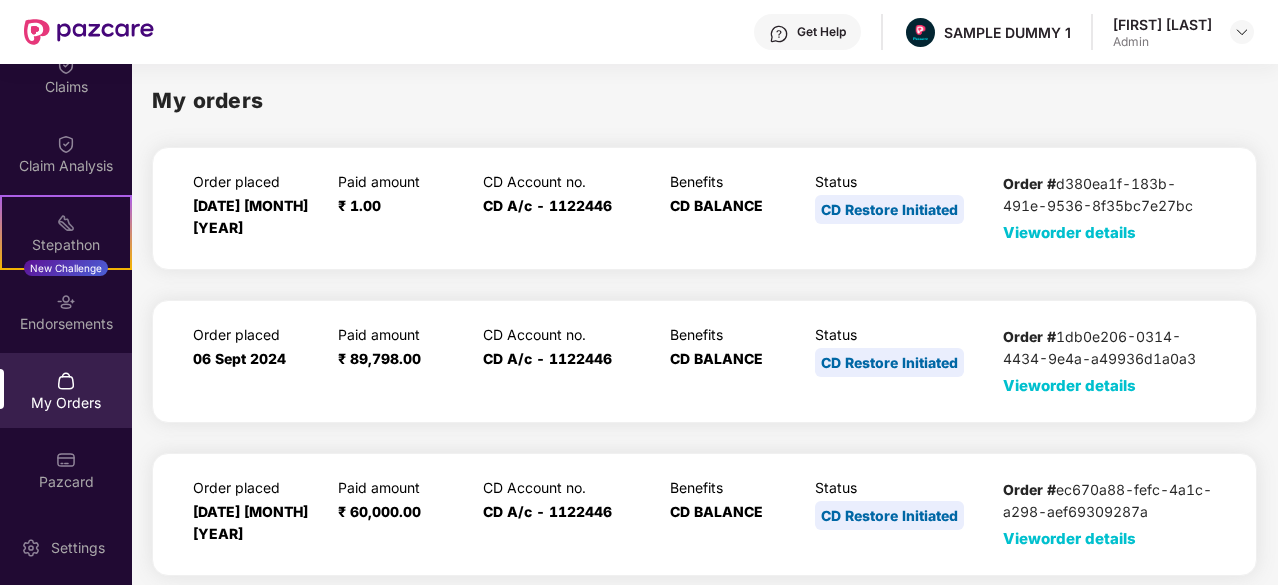 click on "View  order details" at bounding box center (1069, 232) 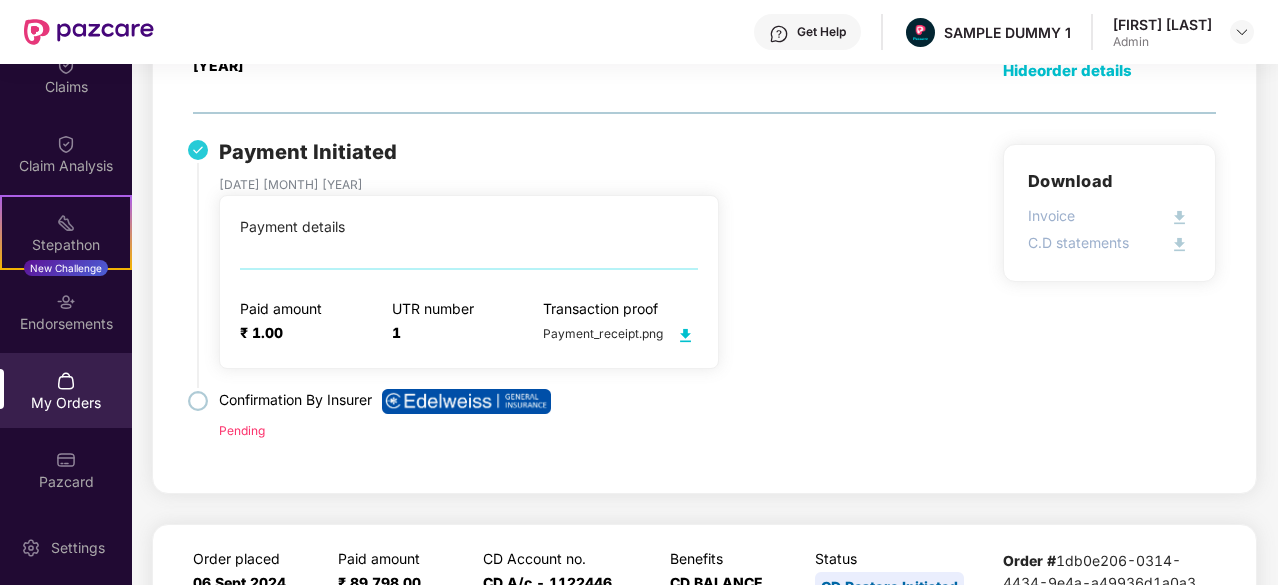scroll, scrollTop: 158, scrollLeft: 0, axis: vertical 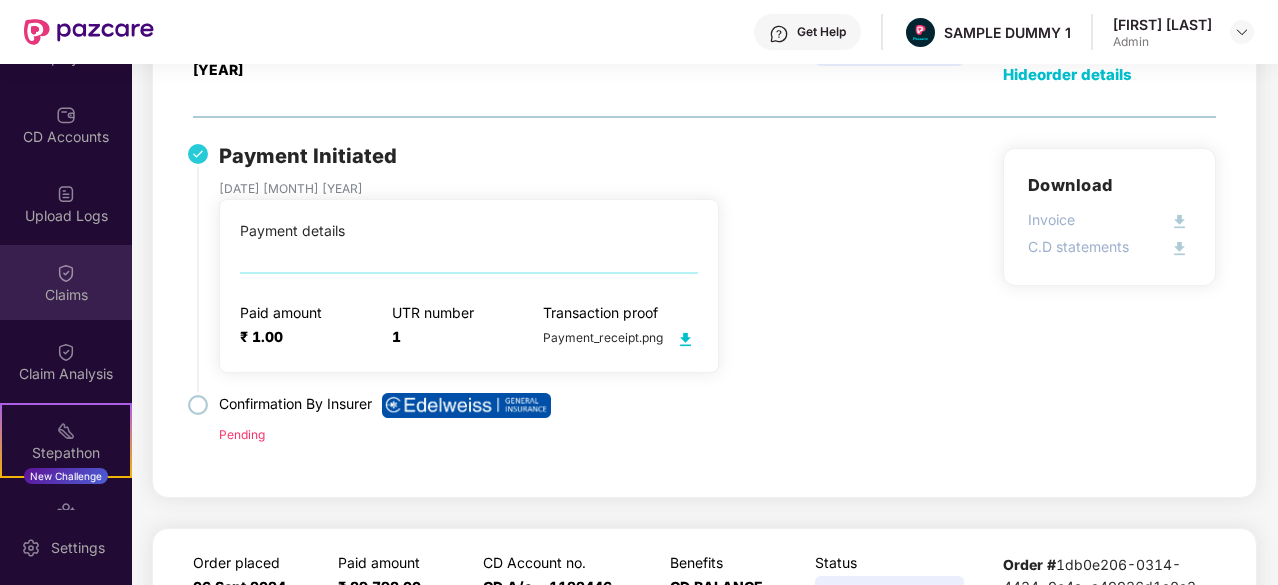 click on "Claims" at bounding box center [66, 295] 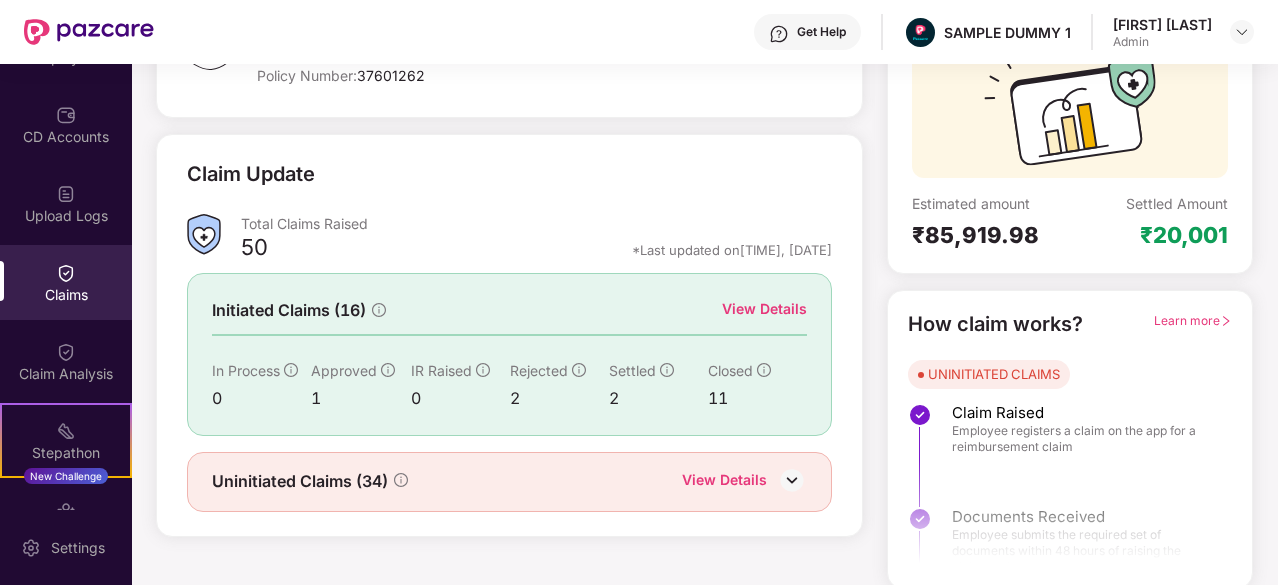 scroll, scrollTop: 196, scrollLeft: 0, axis: vertical 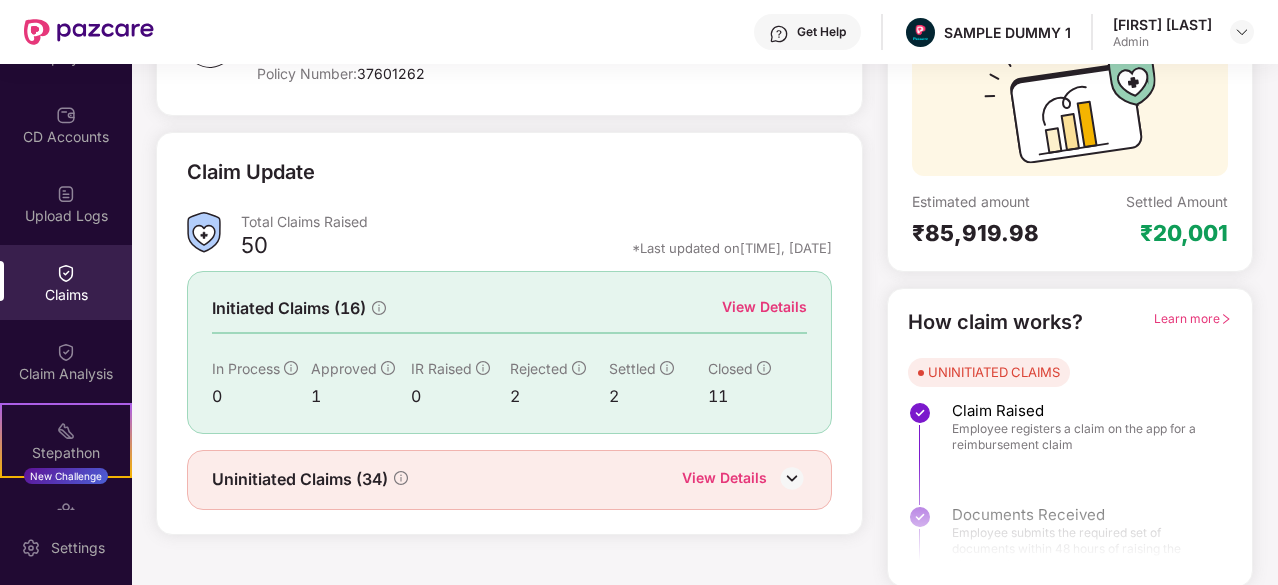 click on "View Details" at bounding box center (764, 307) 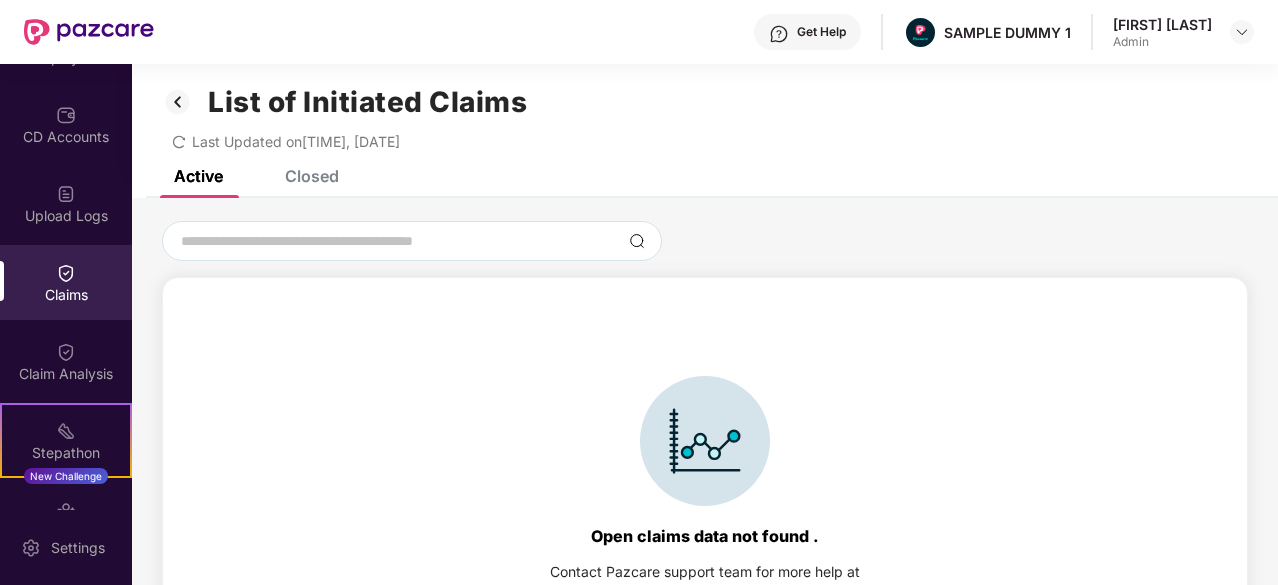 scroll, scrollTop: 4, scrollLeft: 0, axis: vertical 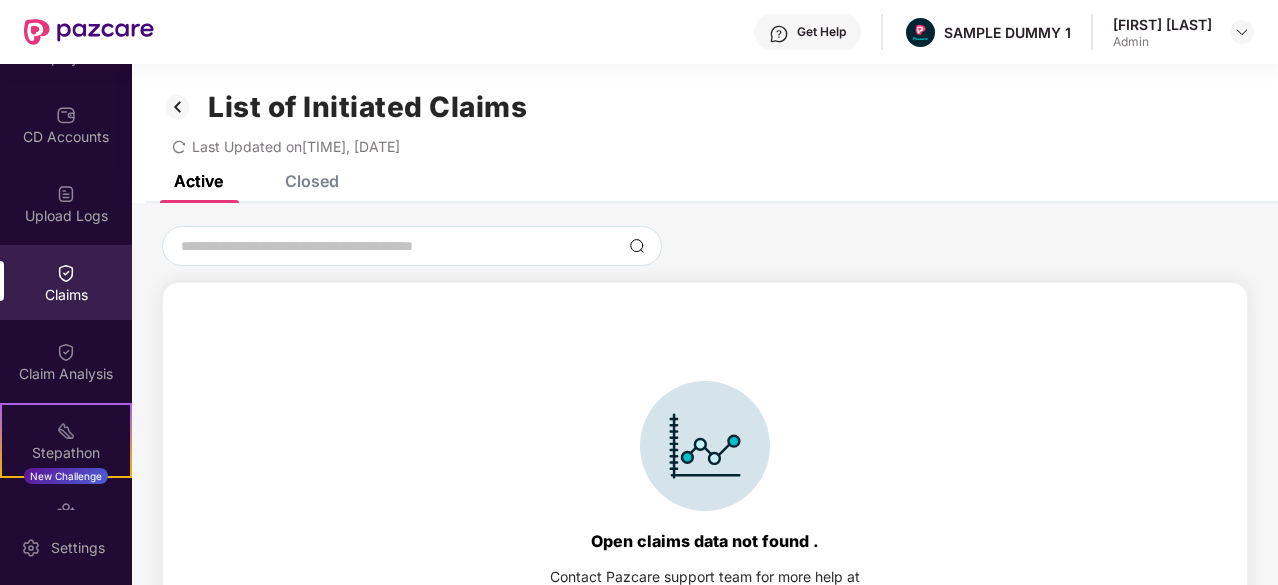 click on "List of Initiated Claims Last Updated on [TIME], [DATE]" at bounding box center (705, 117) 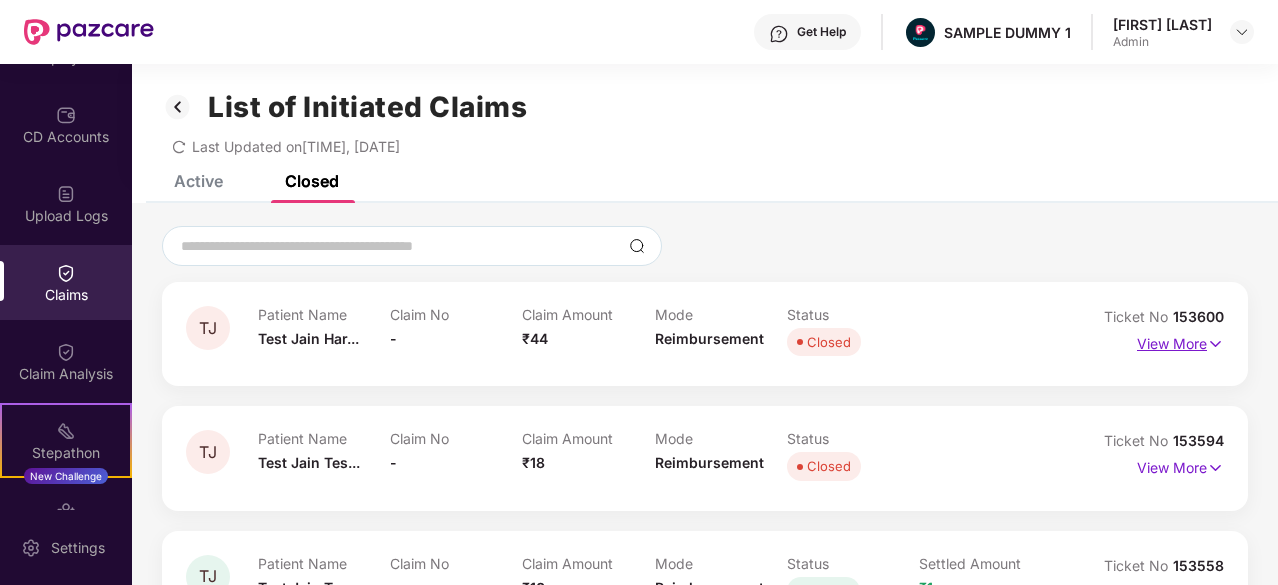 click on "View More" at bounding box center (1180, 341) 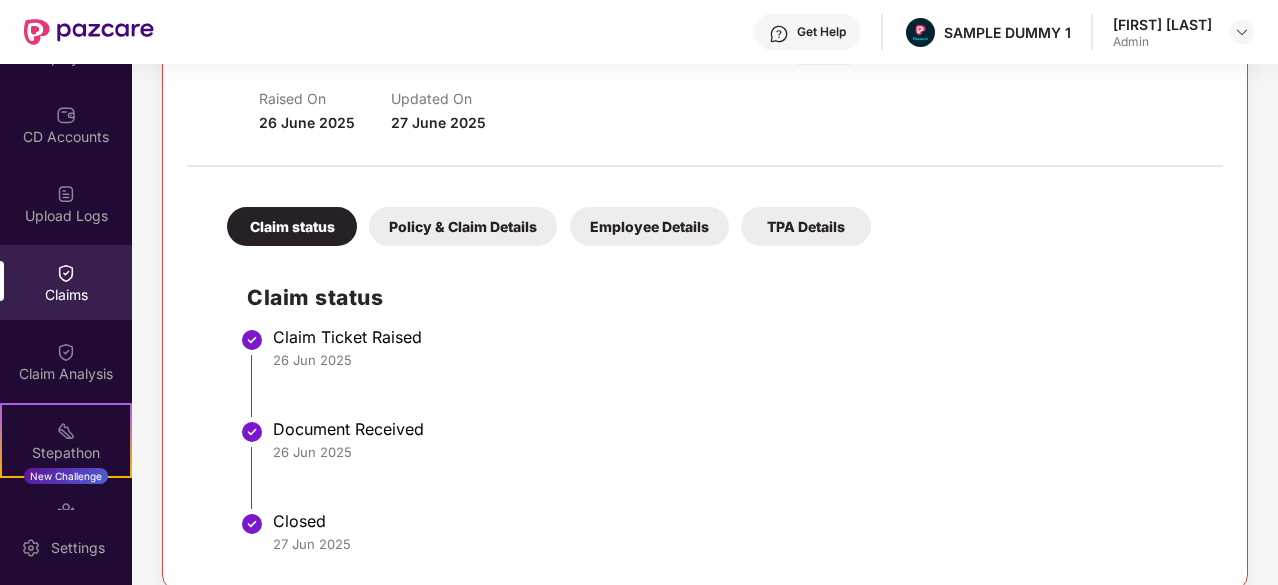 scroll, scrollTop: 298, scrollLeft: 0, axis: vertical 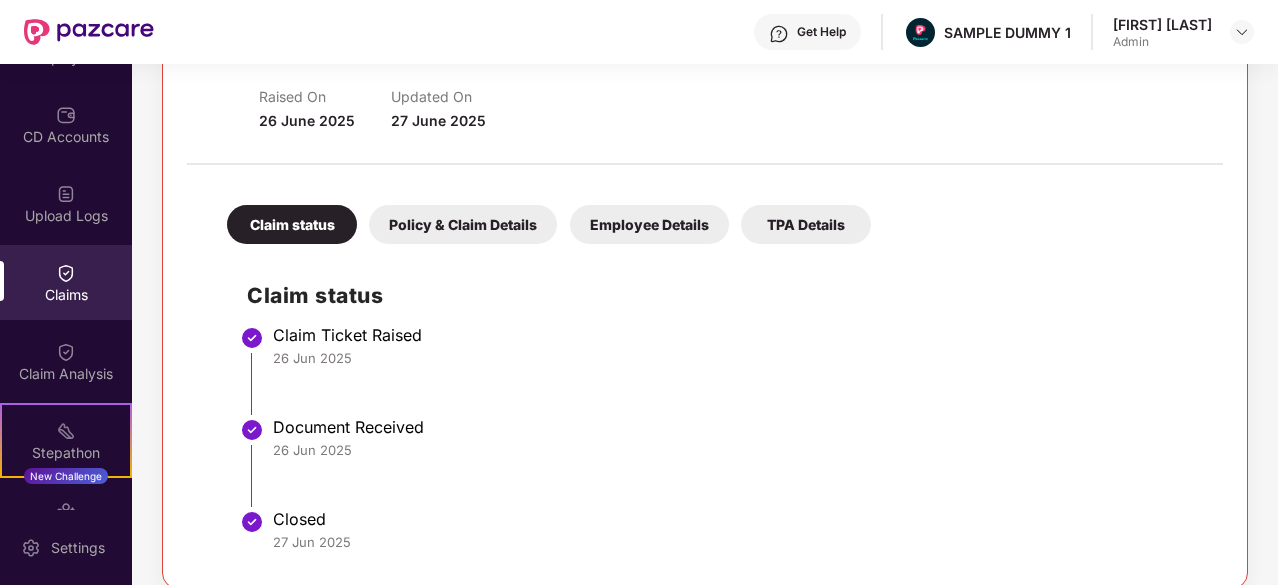 click on "Policy & Claim Details" at bounding box center [463, 224] 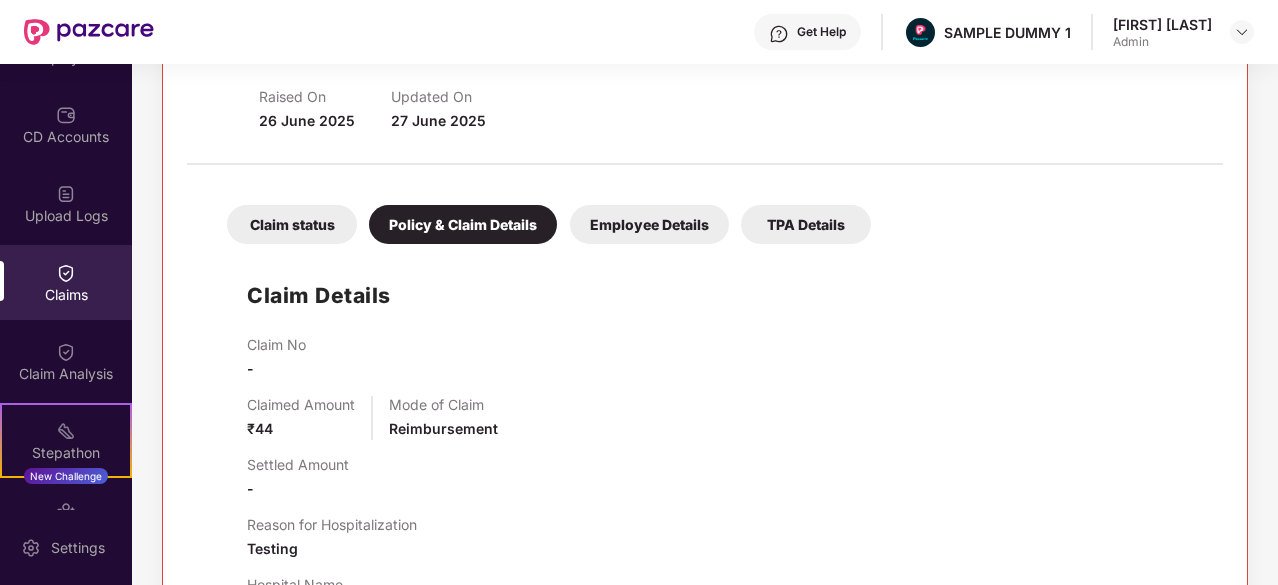 scroll, scrollTop: 462, scrollLeft: 0, axis: vertical 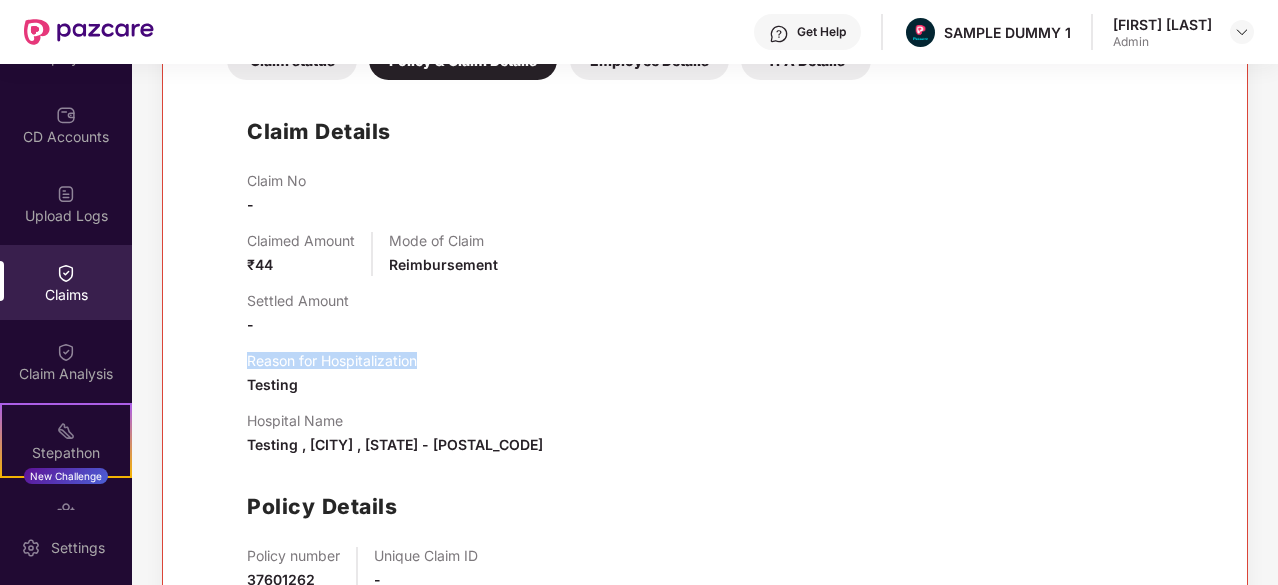 drag, startPoint x: 426, startPoint y: 361, endPoint x: 240, endPoint y: 355, distance: 186.09676 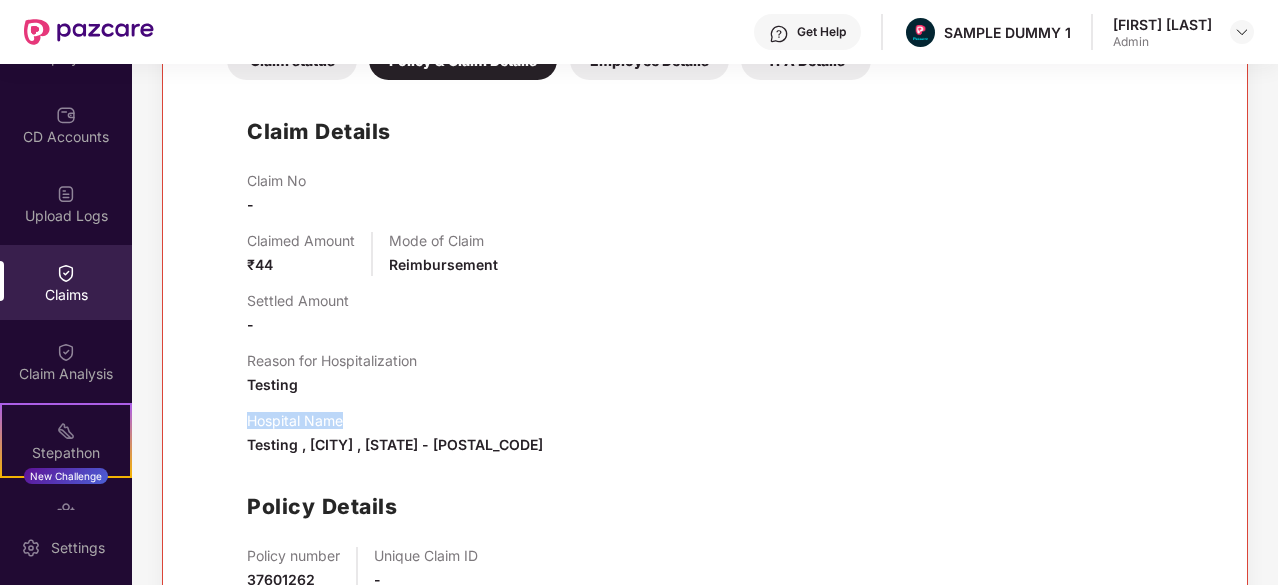 drag, startPoint x: 360, startPoint y: 420, endPoint x: 243, endPoint y: 419, distance: 117.00427 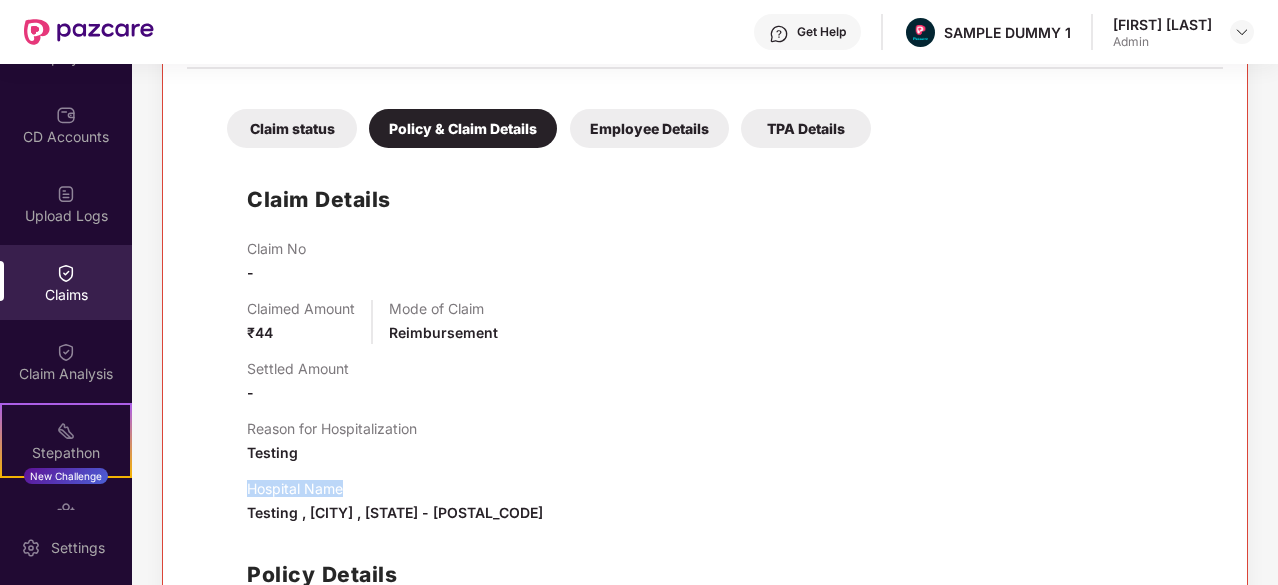 scroll, scrollTop: 367, scrollLeft: 0, axis: vertical 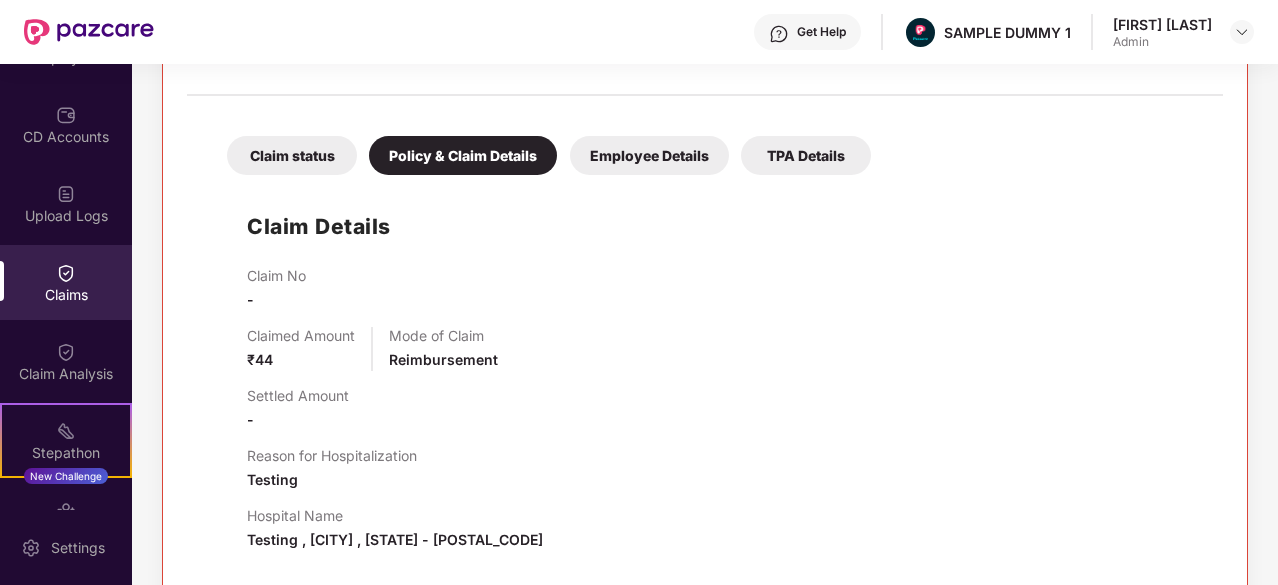 click on "Employee Details" at bounding box center (649, 155) 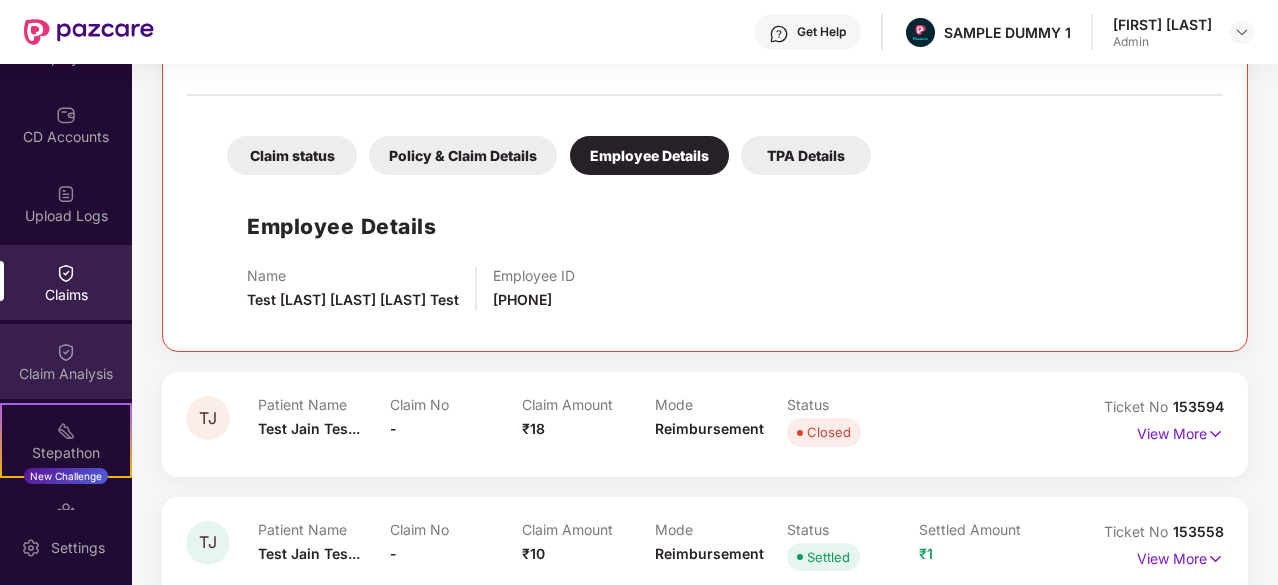 click on "Claim Analysis" at bounding box center [66, 374] 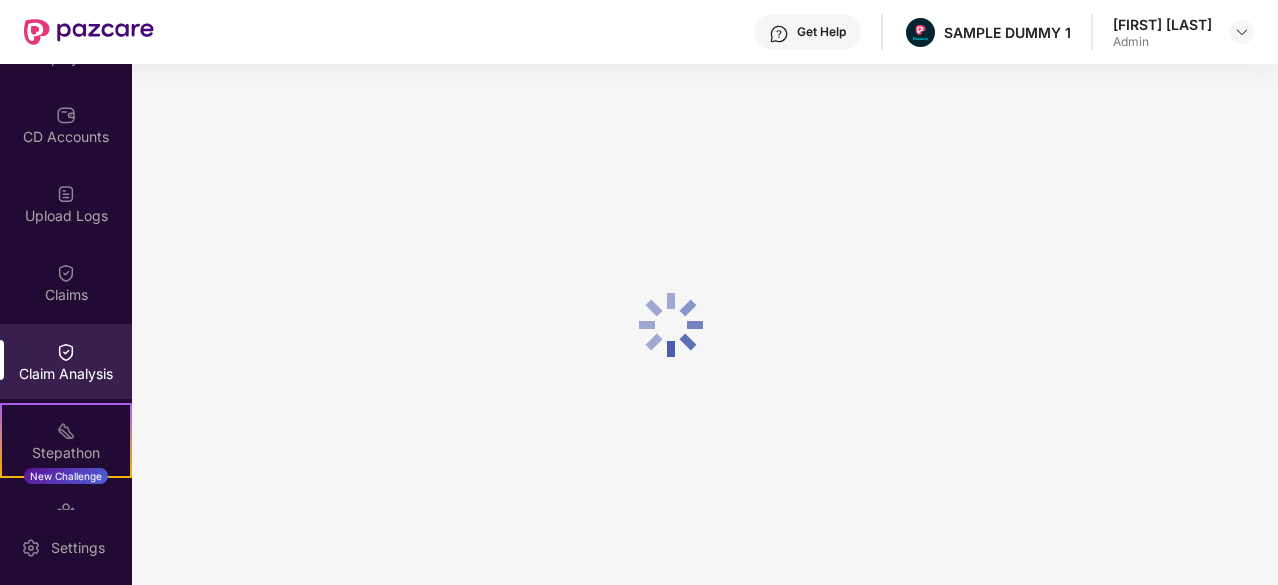 scroll, scrollTop: 0, scrollLeft: 0, axis: both 